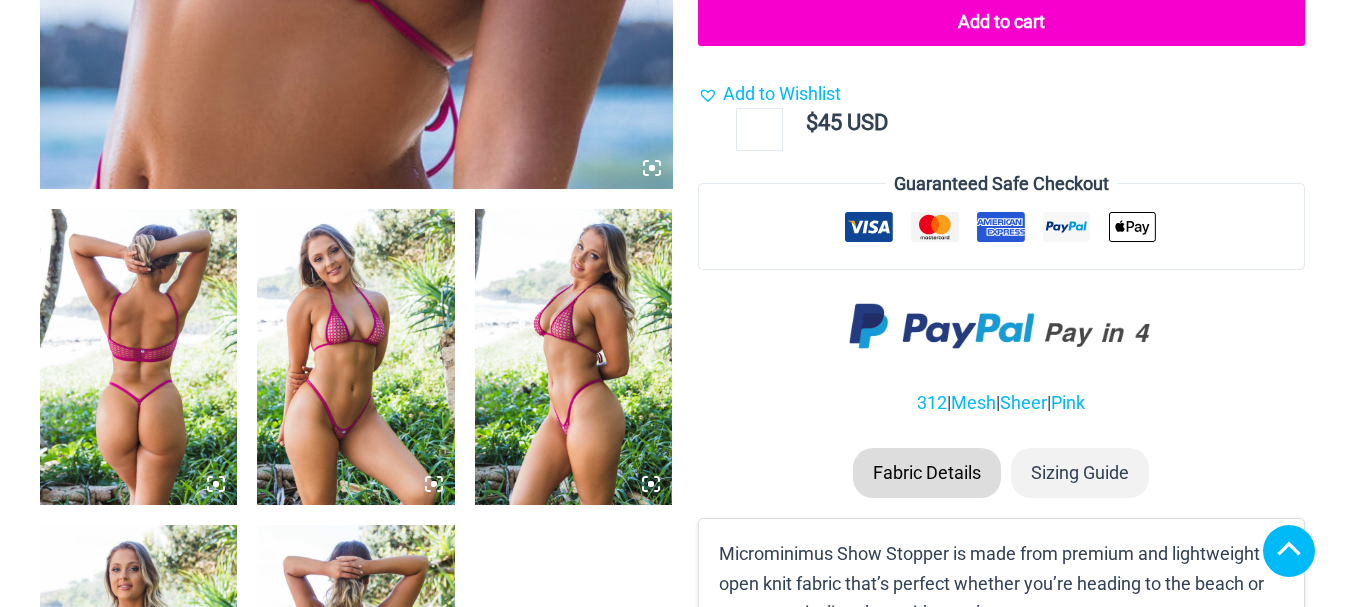scroll, scrollTop: 900, scrollLeft: 0, axis: vertical 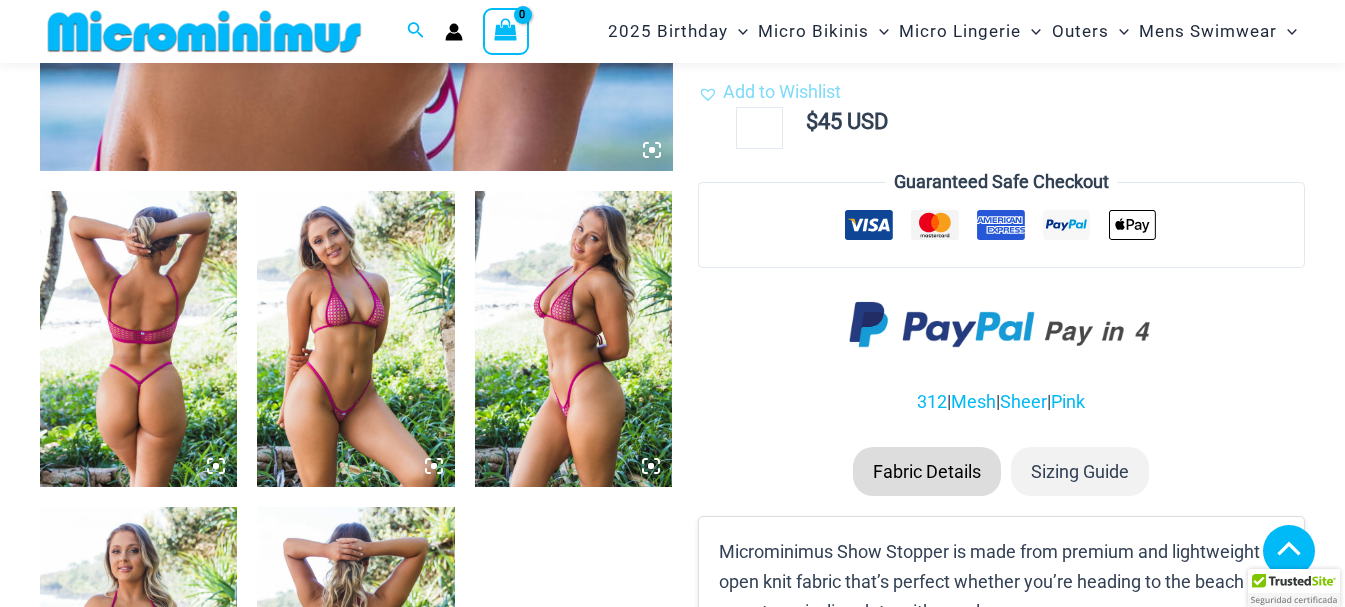 click at bounding box center (833, 1114) 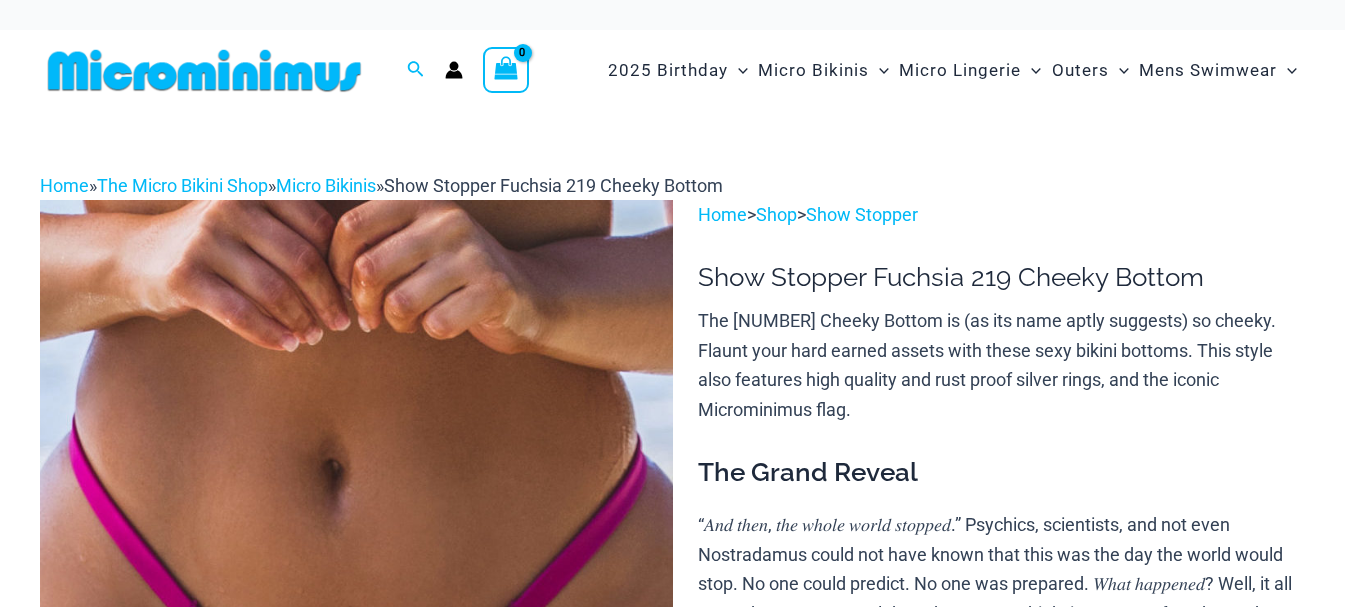 select 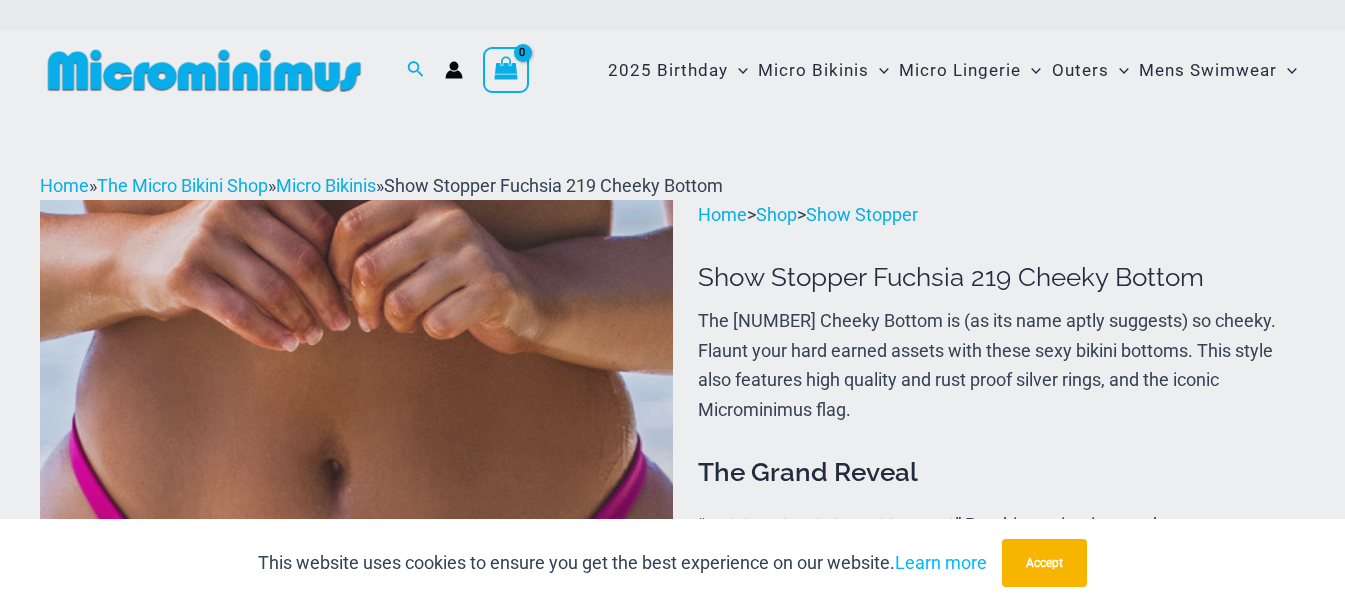 scroll, scrollTop: 0, scrollLeft: 0, axis: both 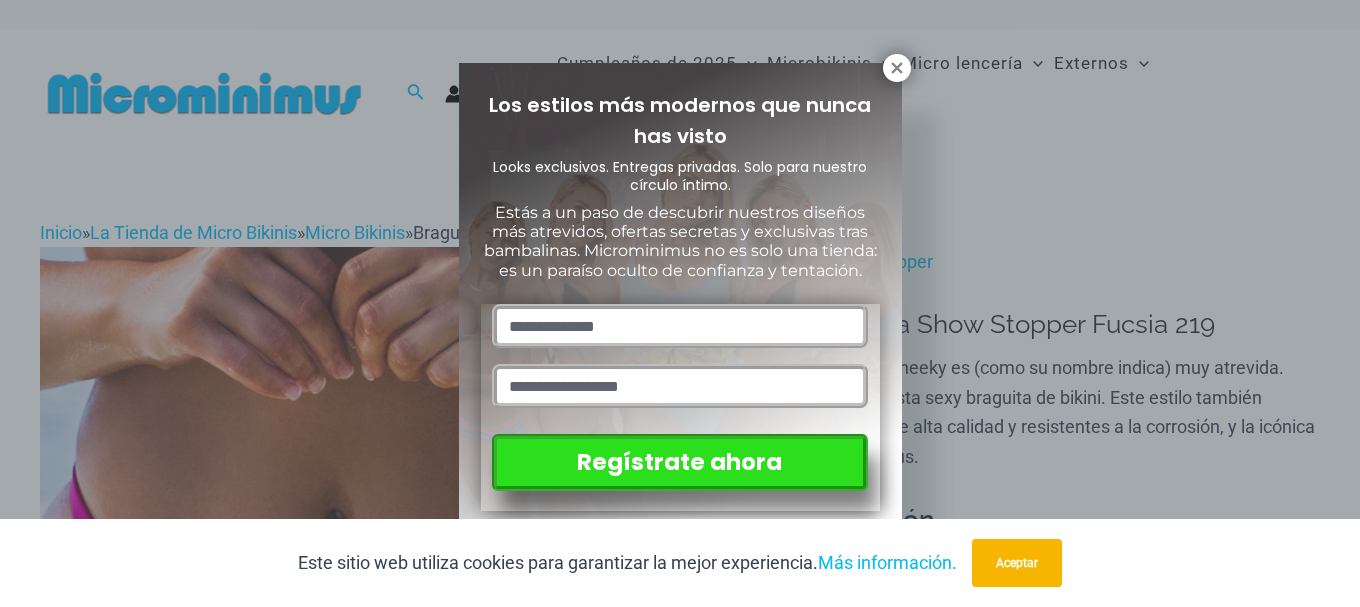 click on "Los estilos más modernos que nunca has visto Looks exclusivos. Entregas privadas. Solo para nuestro círculo íntimo. Estás a un paso de descubrir nuestros diseños más atrevidos, ofertas secretas y exclusivas tras bambalinas. Microminimus no es solo una tienda: es un paraíso oculto de confianza y tentación. Regístrate ahora" at bounding box center (680, 303) 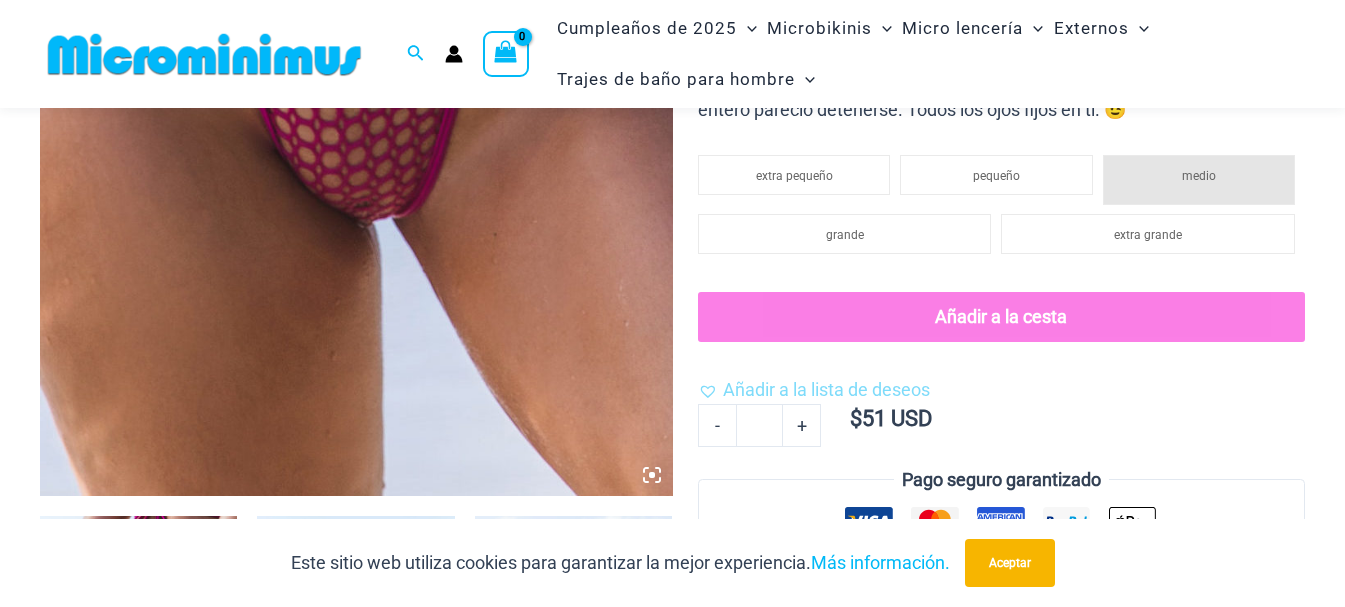 scroll, scrollTop: 682, scrollLeft: 0, axis: vertical 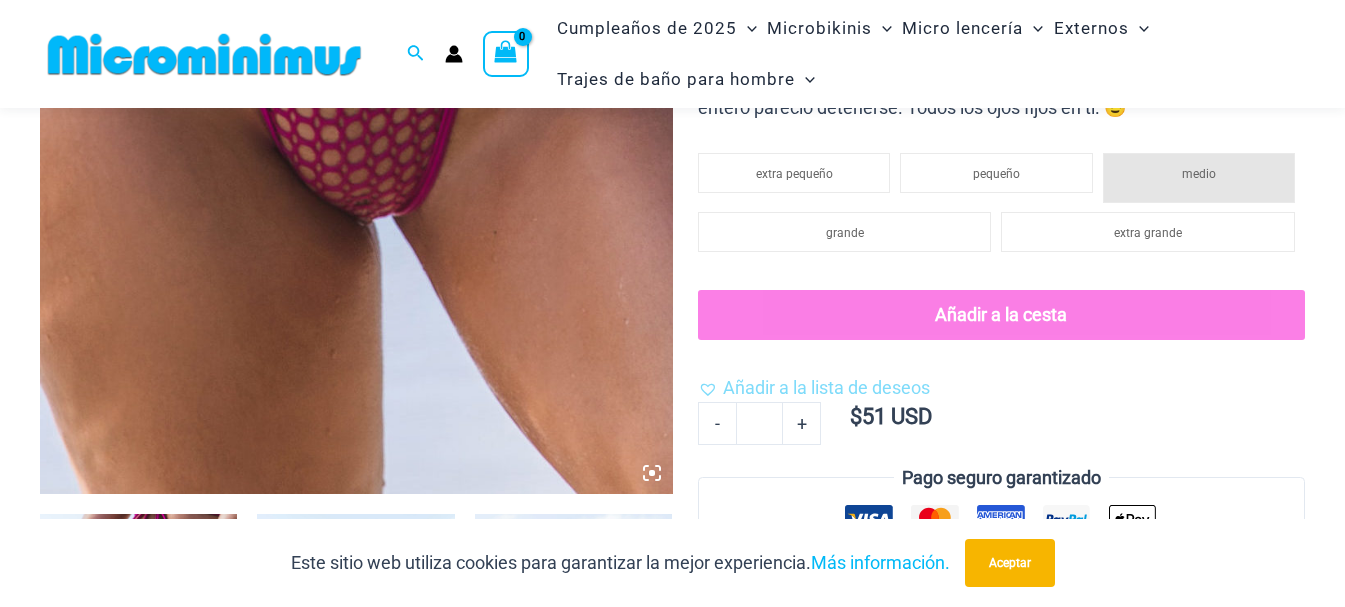 click at bounding box center (356, 19) 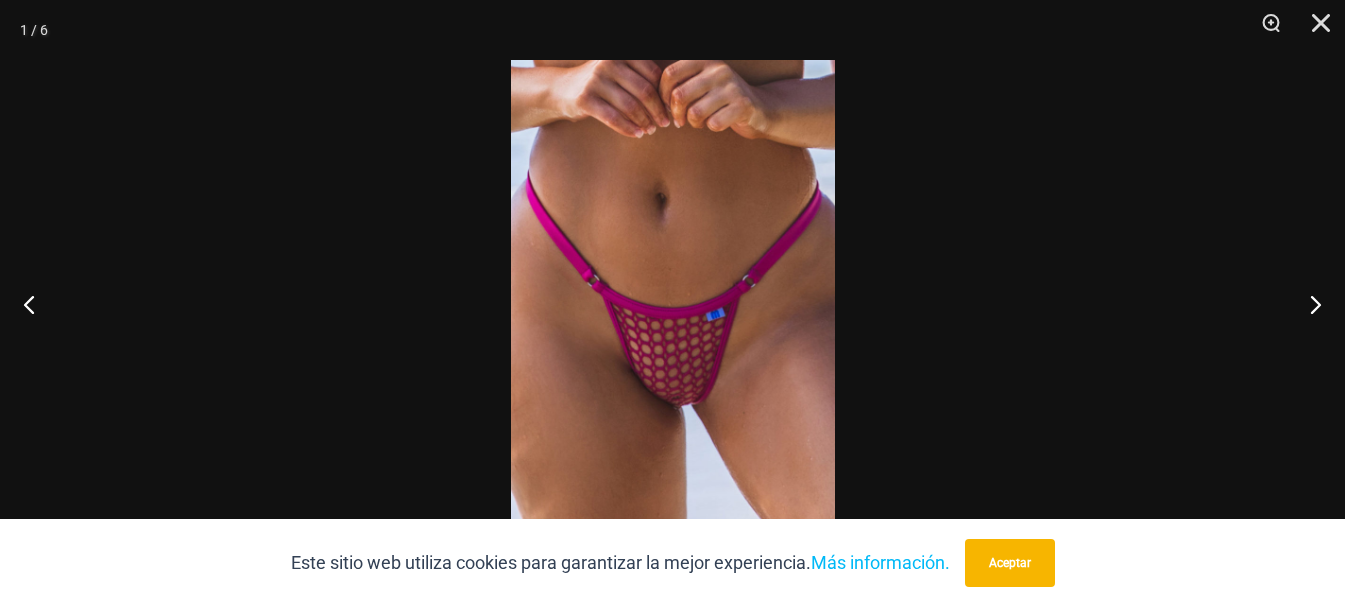 click at bounding box center [673, 303] 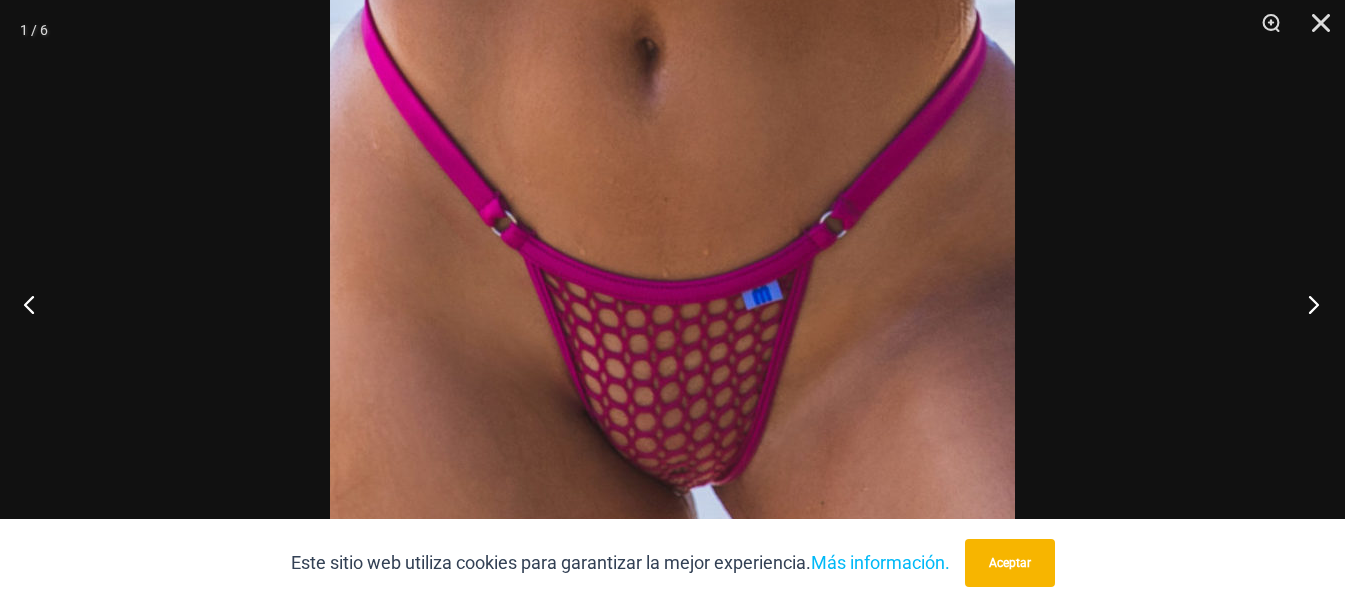 click at bounding box center (1307, 304) 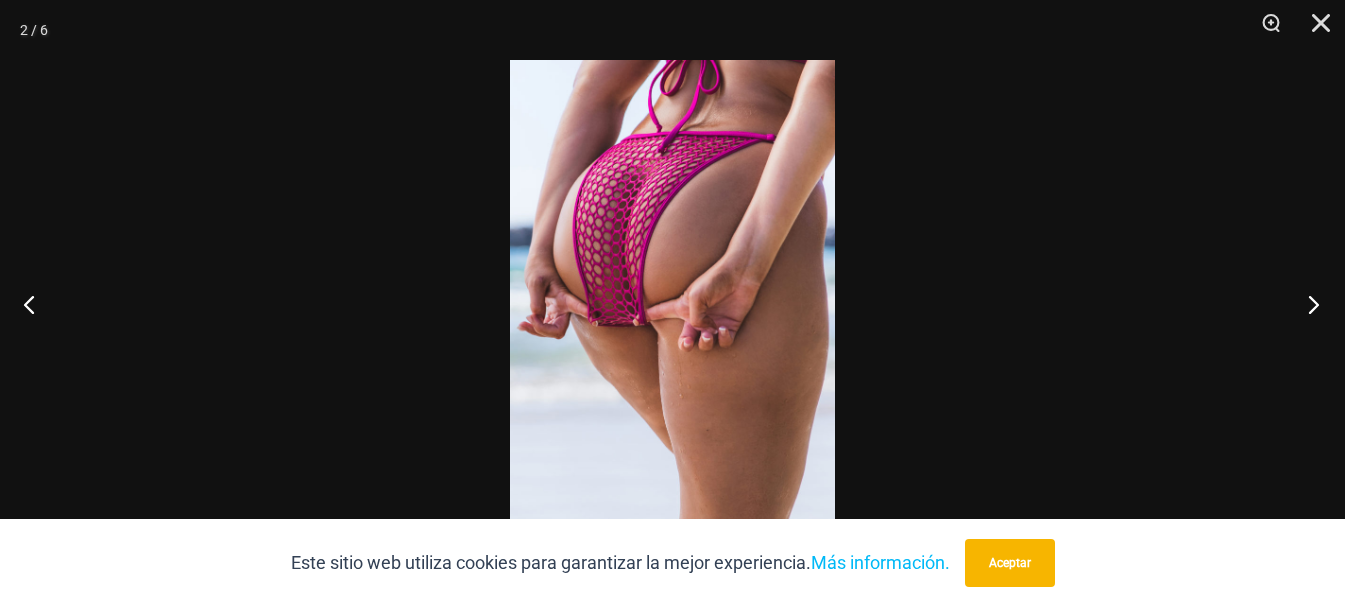 click at bounding box center (1307, 304) 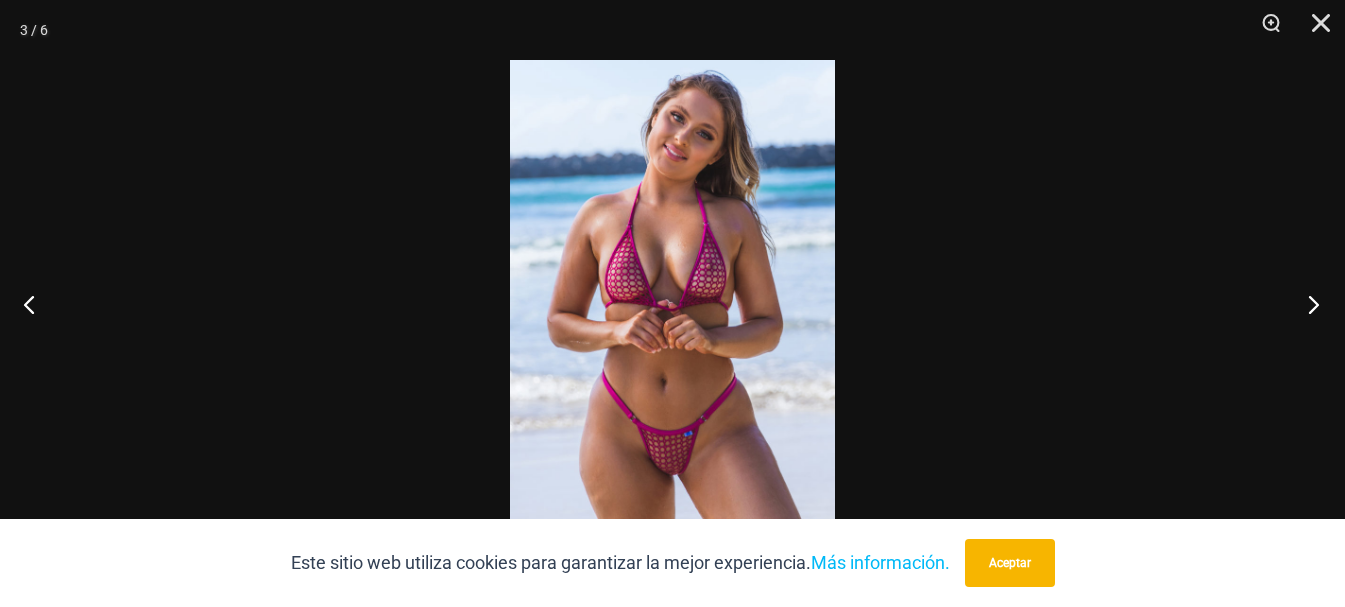 click at bounding box center [1307, 304] 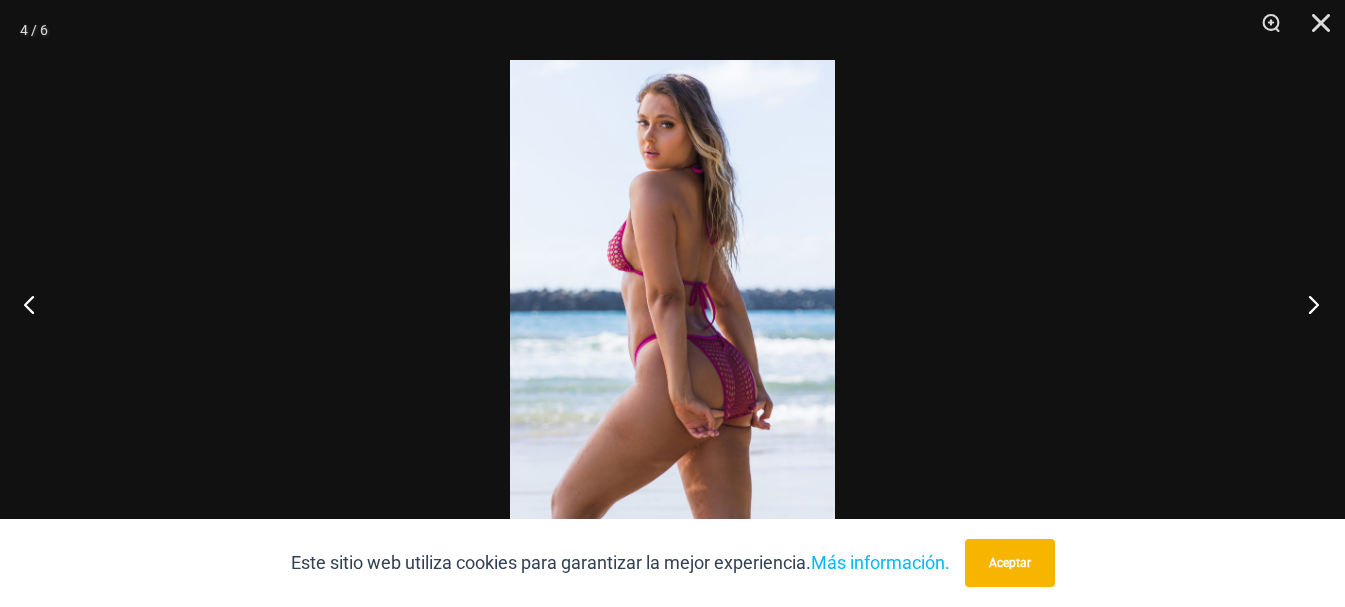 click at bounding box center [1307, 304] 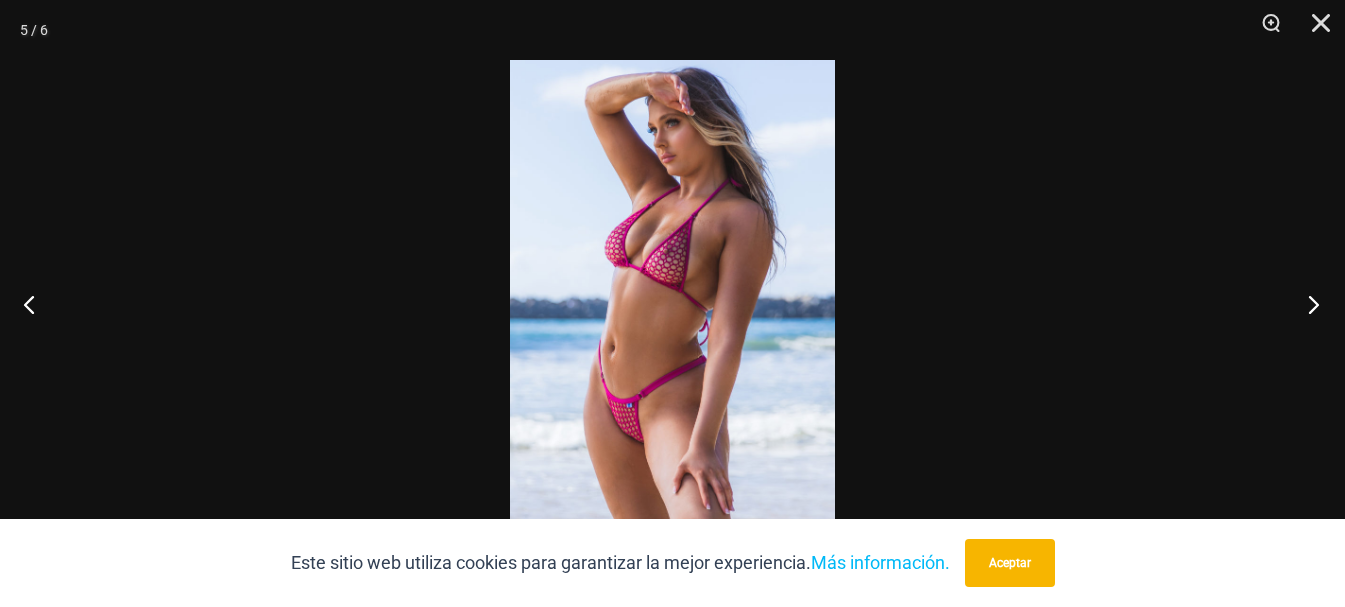 click at bounding box center (1307, 304) 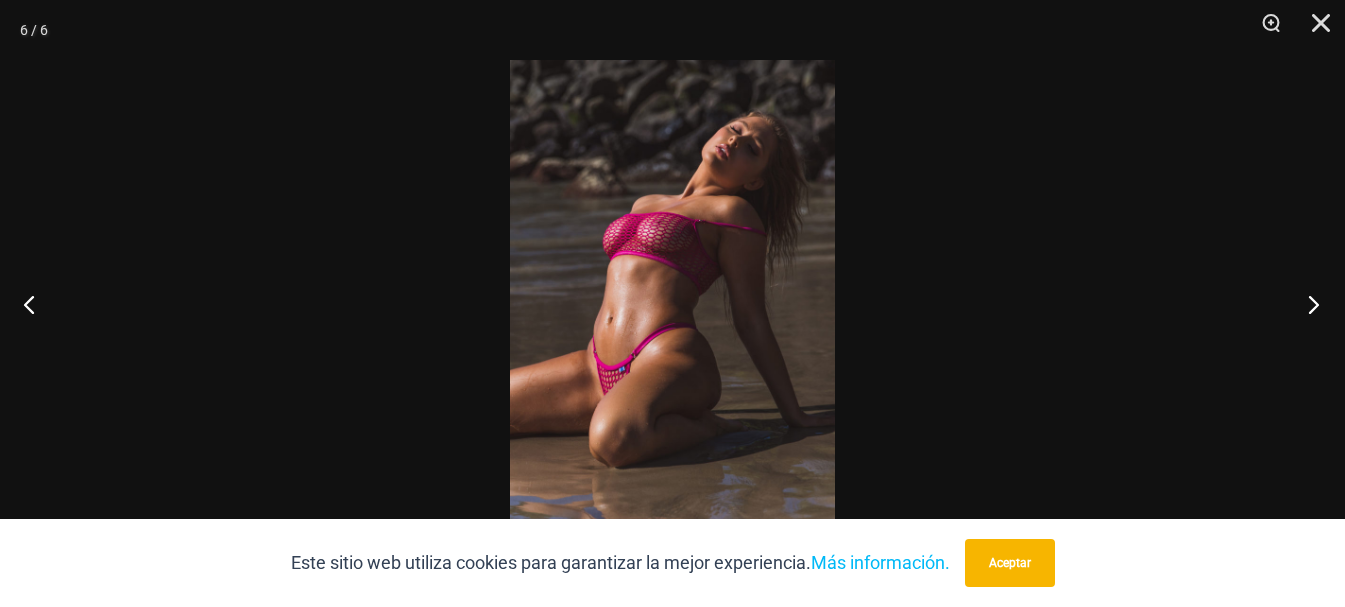 click at bounding box center [1307, 304] 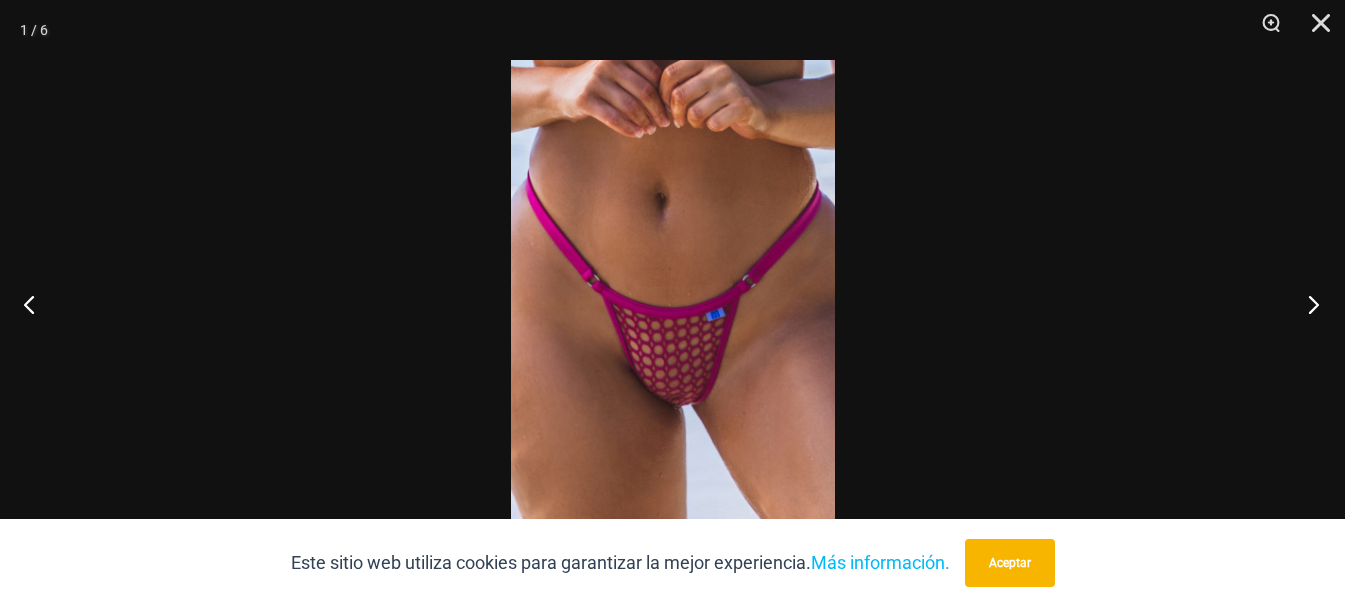 click at bounding box center [1307, 304] 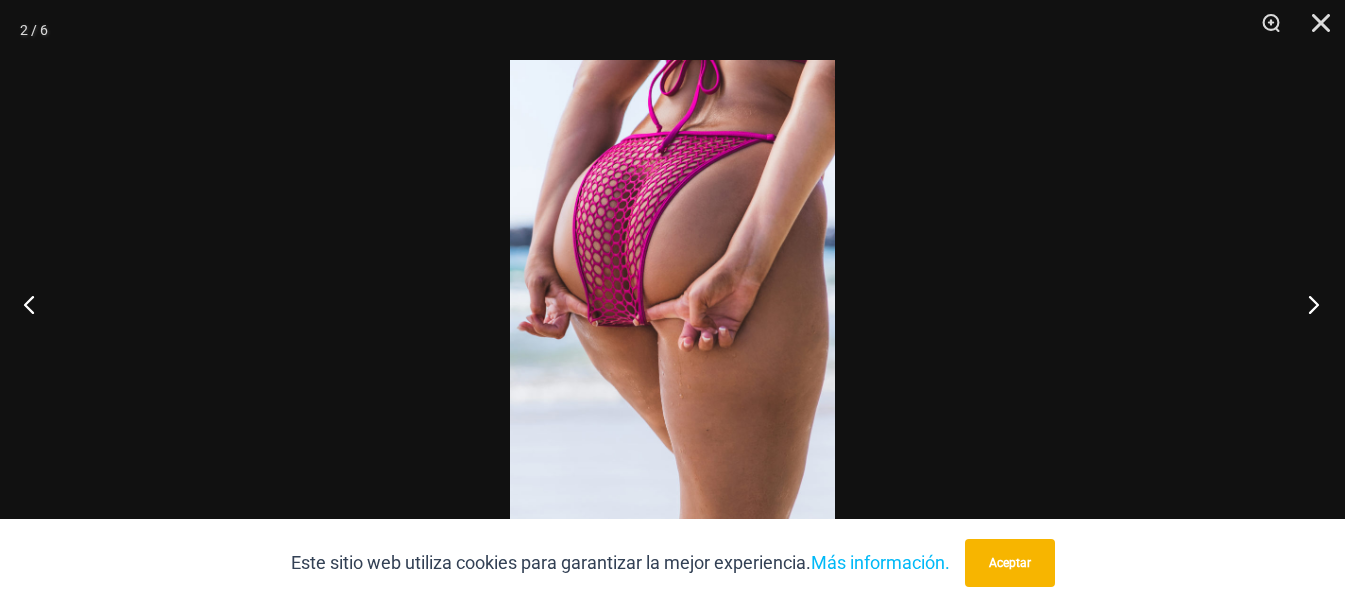 click at bounding box center (1307, 304) 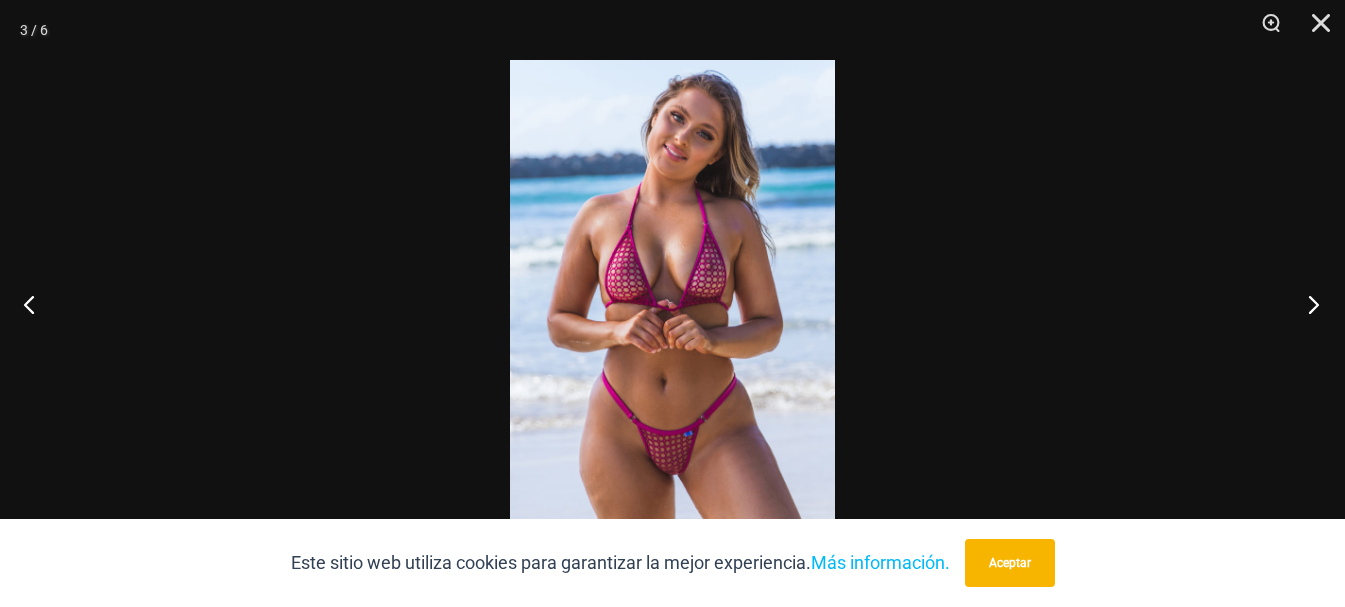 click at bounding box center (1307, 304) 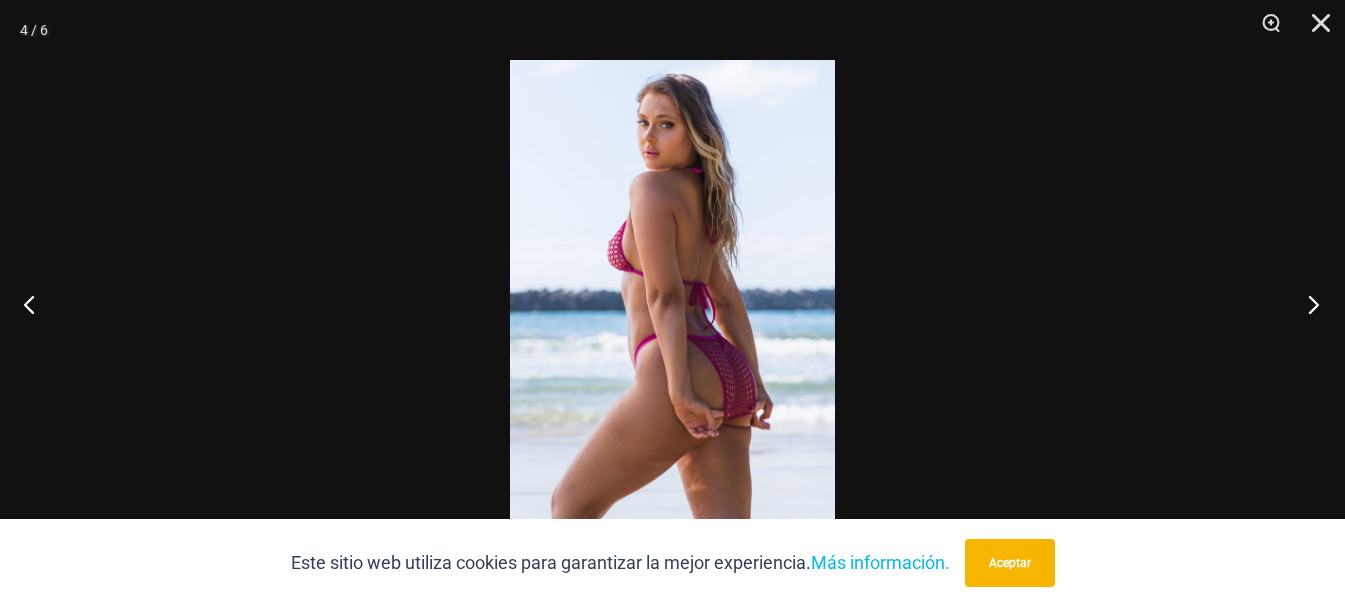 click at bounding box center (1307, 304) 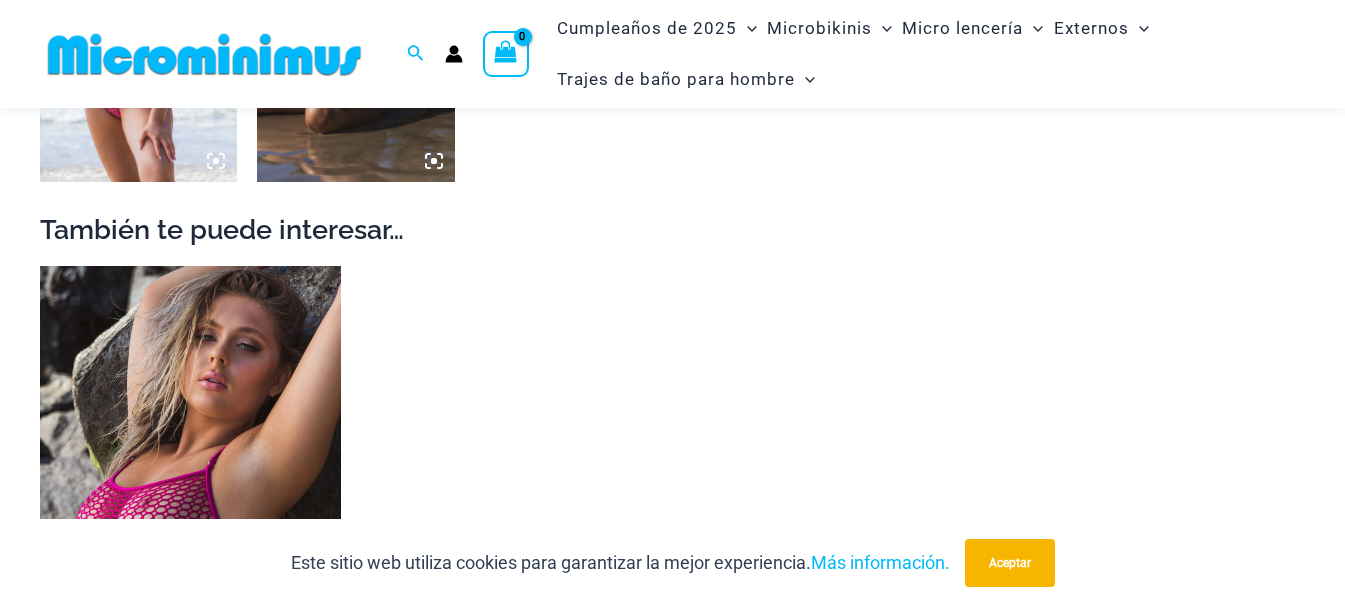 scroll, scrollTop: 1882, scrollLeft: 0, axis: vertical 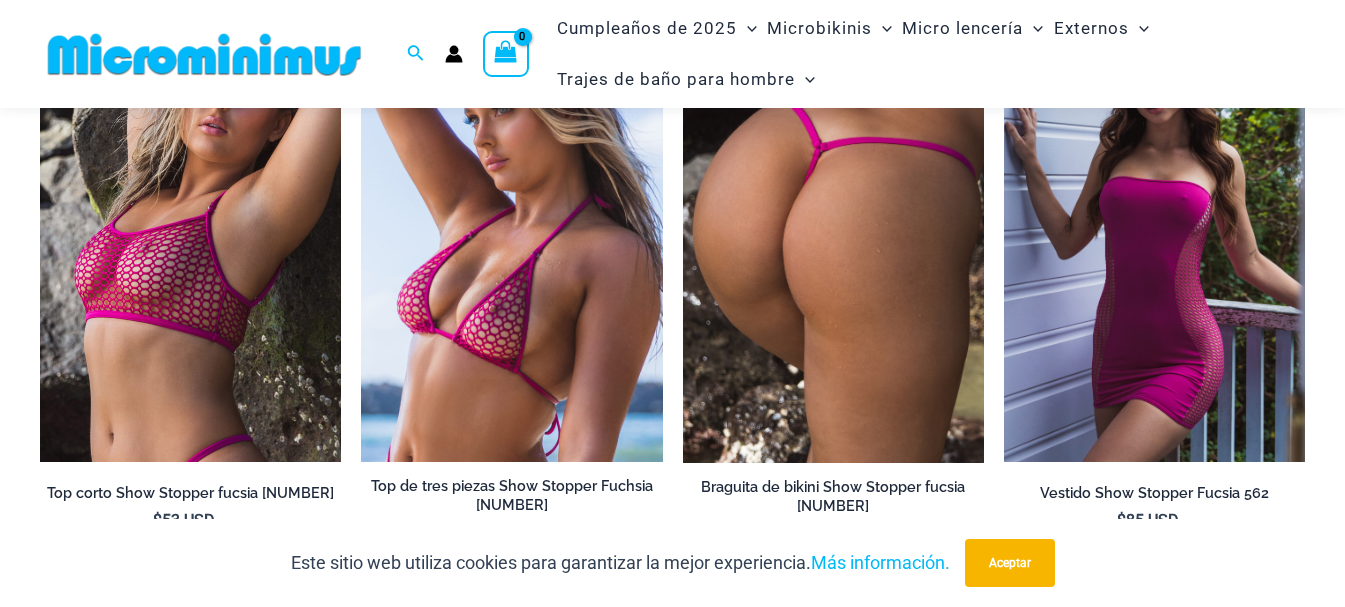 click at bounding box center [833, 237] 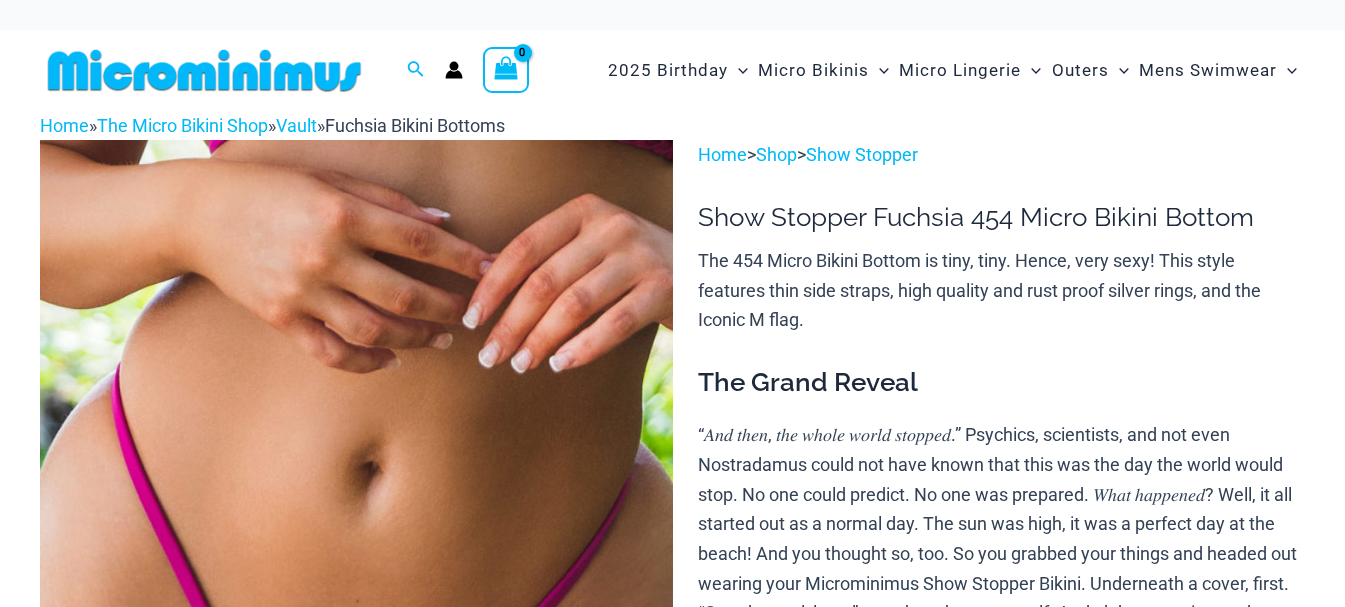 scroll, scrollTop: 0, scrollLeft: 0, axis: both 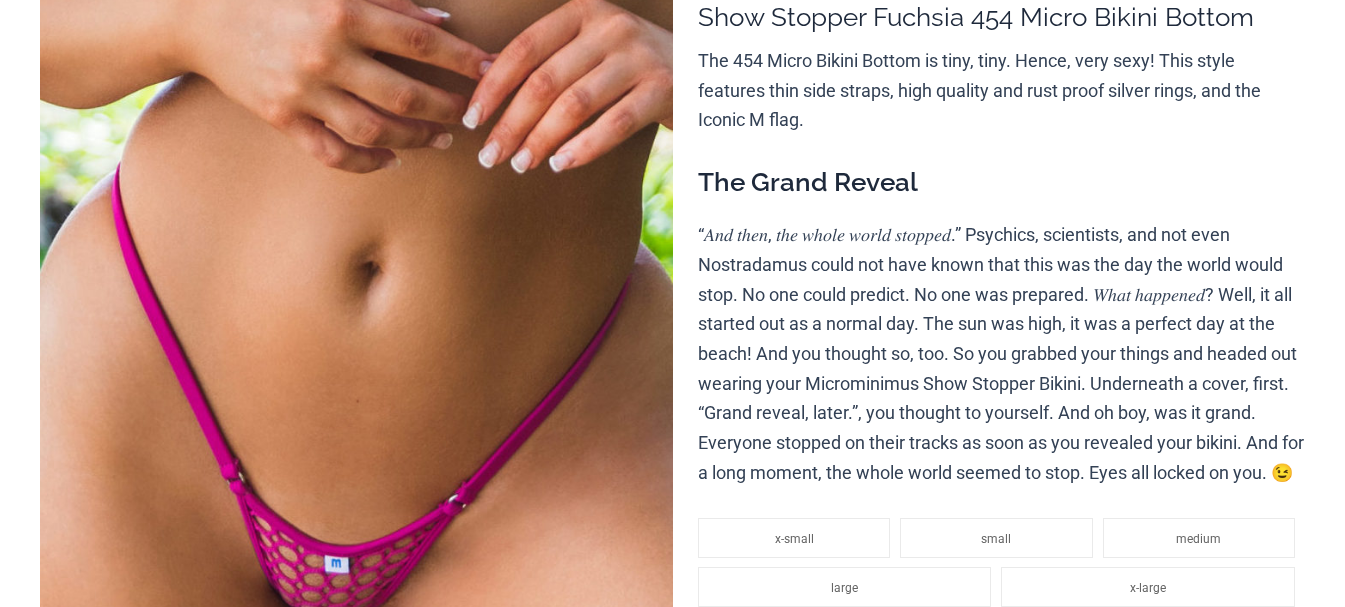 click at bounding box center (356, 414) 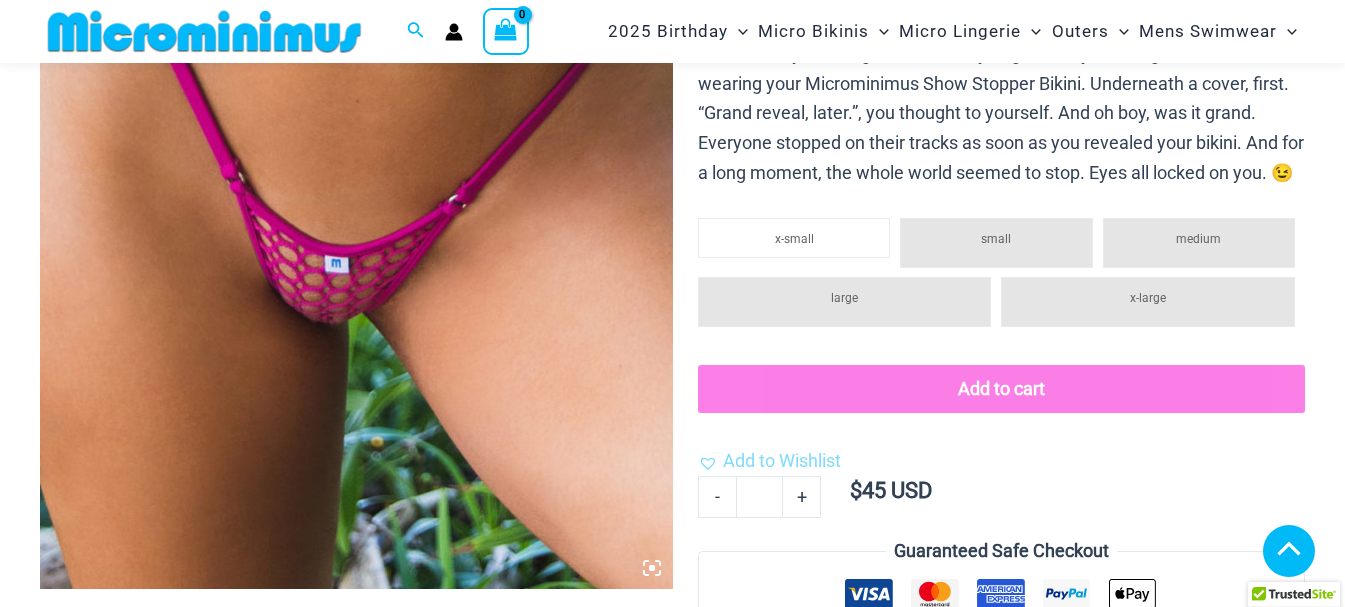 select 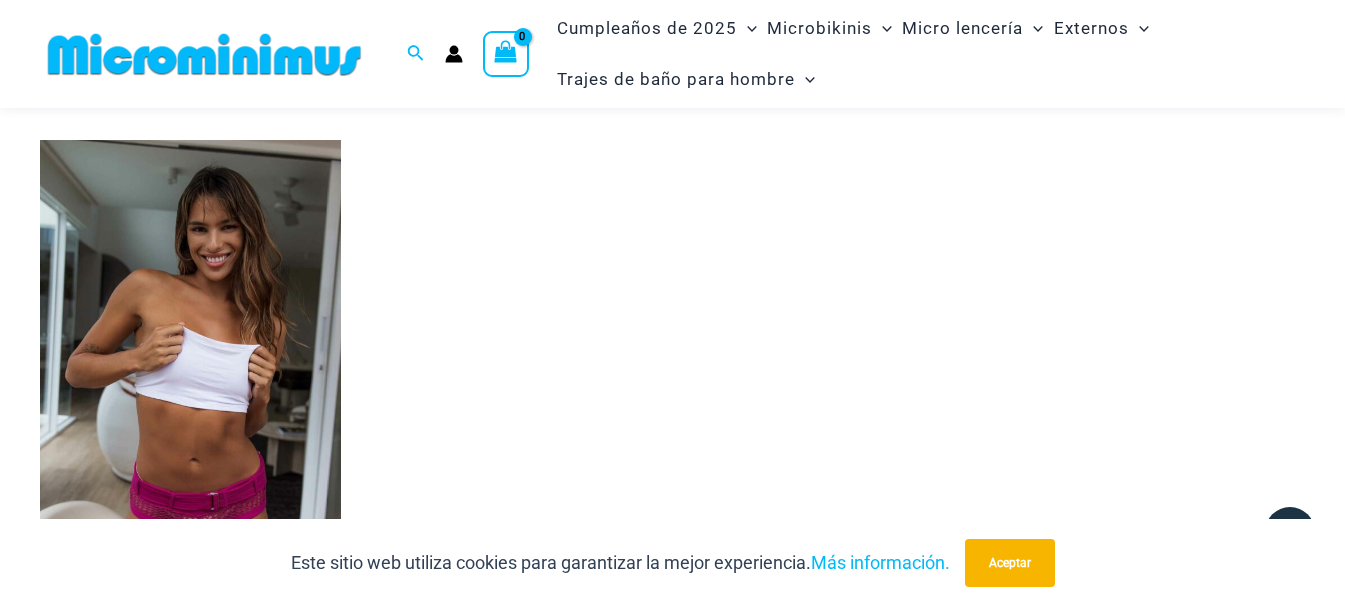 scroll, scrollTop: 3912, scrollLeft: 0, axis: vertical 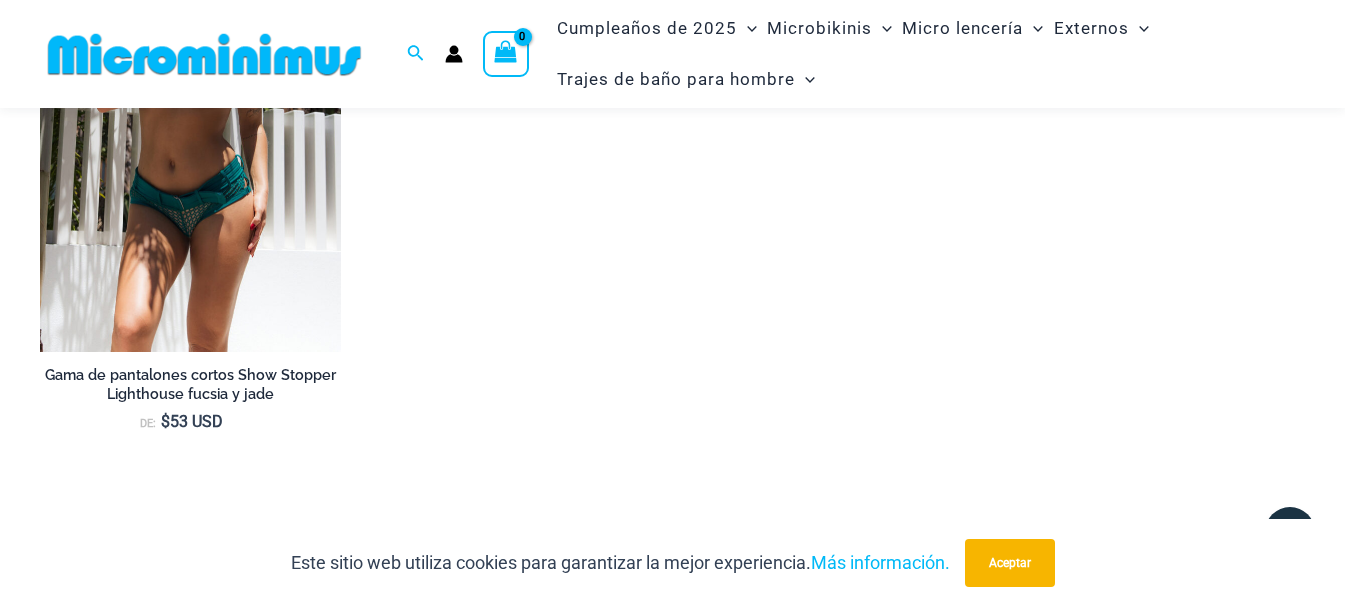 click at bounding box center [190, 126] 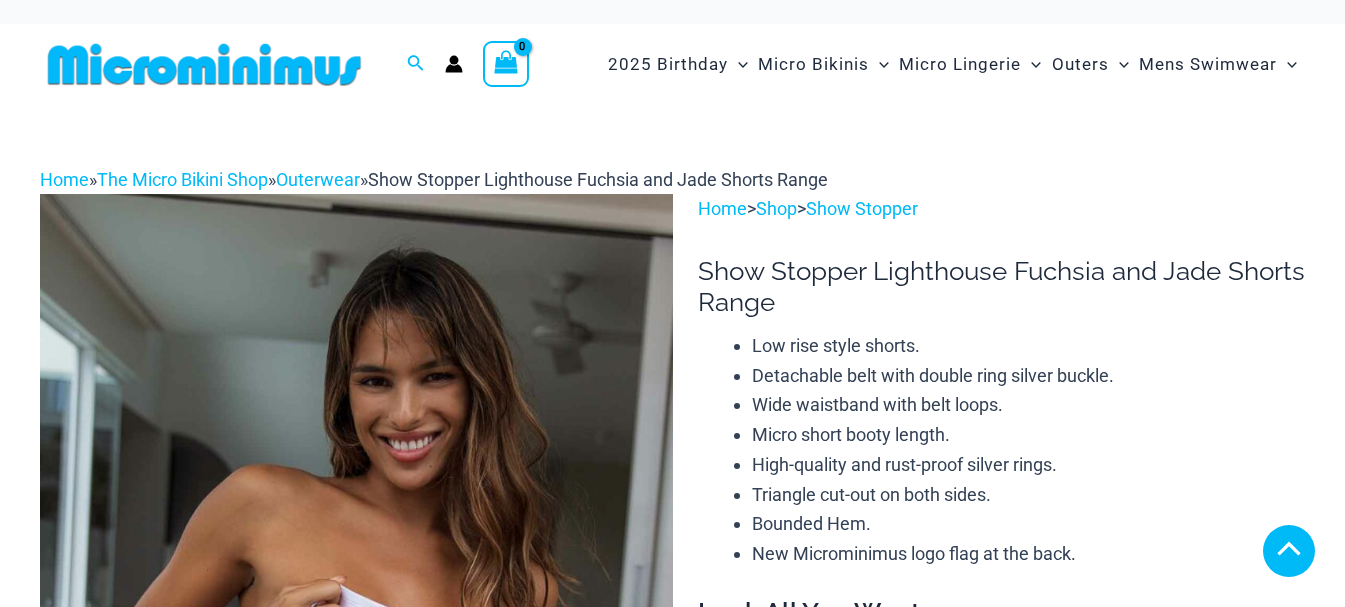 scroll, scrollTop: 400, scrollLeft: 0, axis: vertical 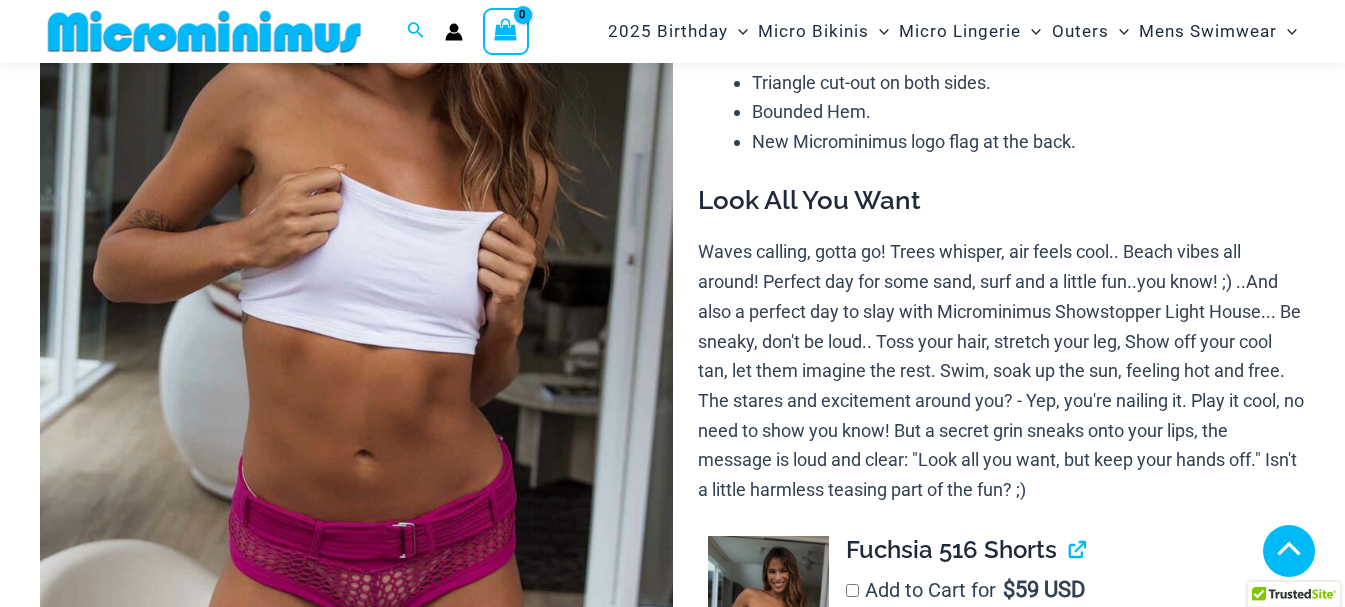 select 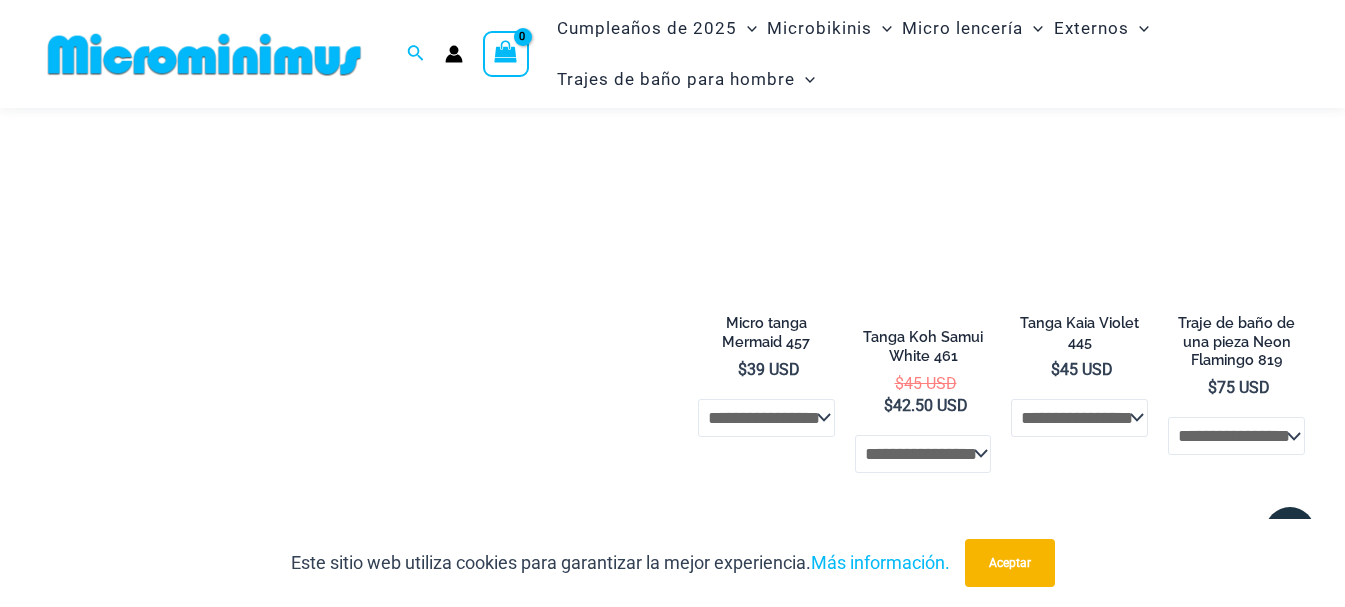 scroll, scrollTop: 6239, scrollLeft: 0, axis: vertical 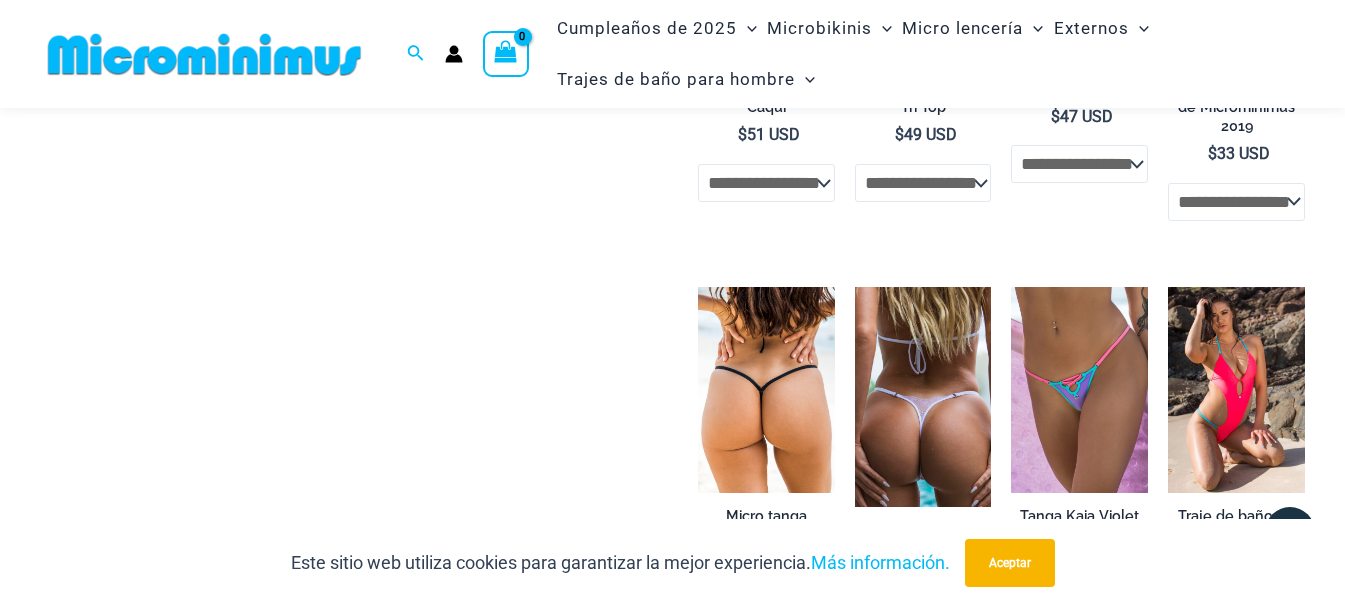 click at bounding box center [923, 396] 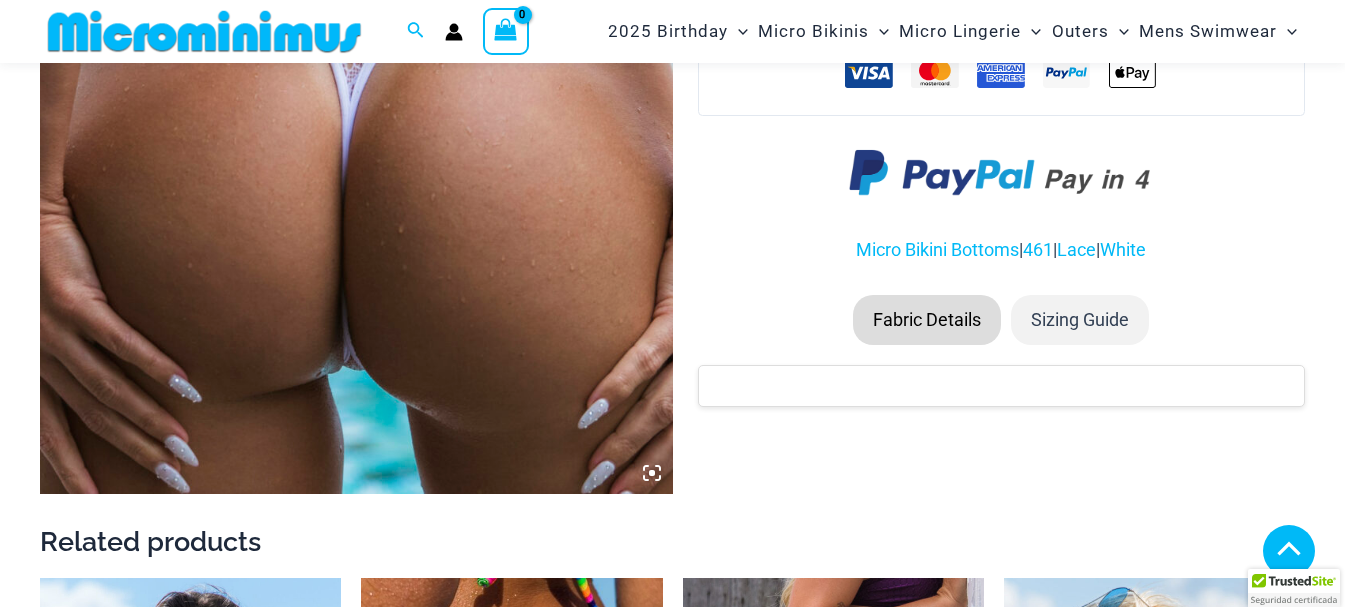 scroll, scrollTop: 884, scrollLeft: 0, axis: vertical 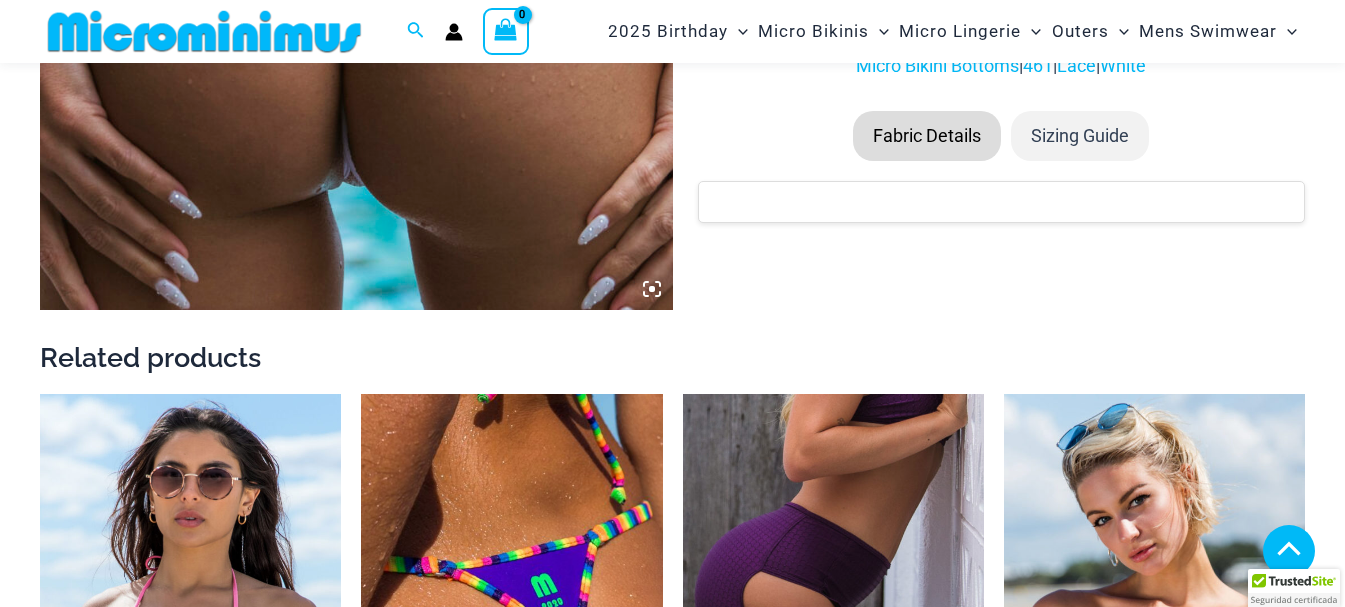 click at bounding box center [356, -196] 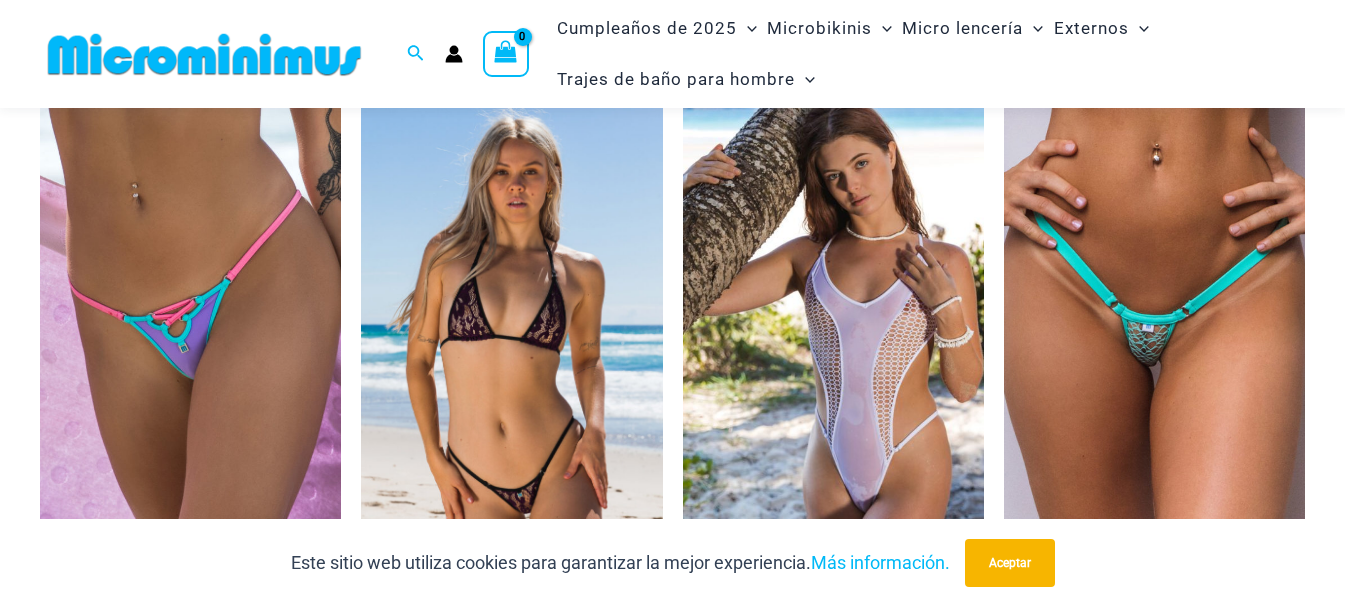 scroll, scrollTop: 2711, scrollLeft: 0, axis: vertical 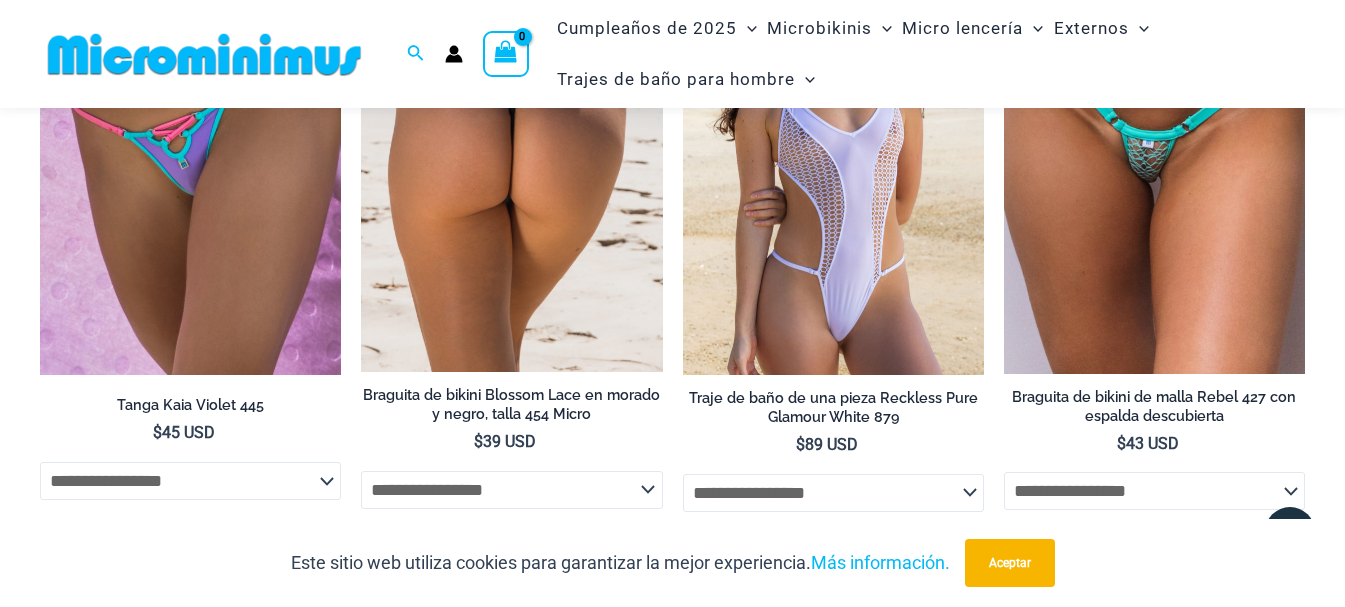 click at bounding box center (833, 149) 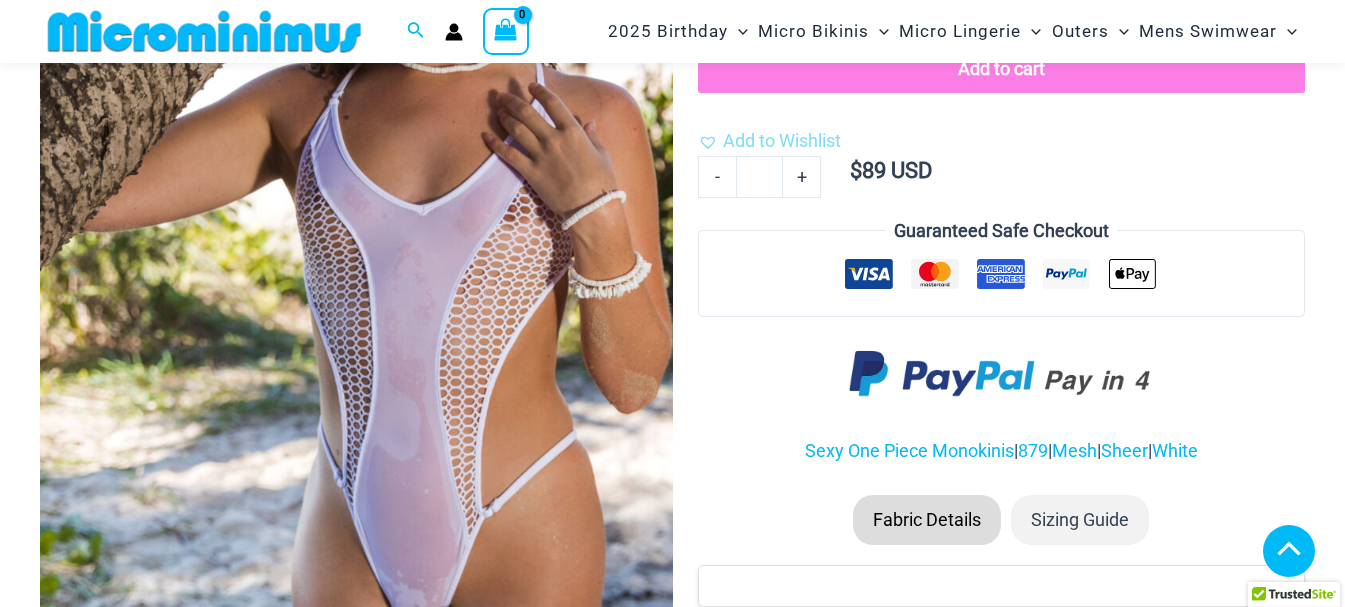 scroll, scrollTop: 1782, scrollLeft: 0, axis: vertical 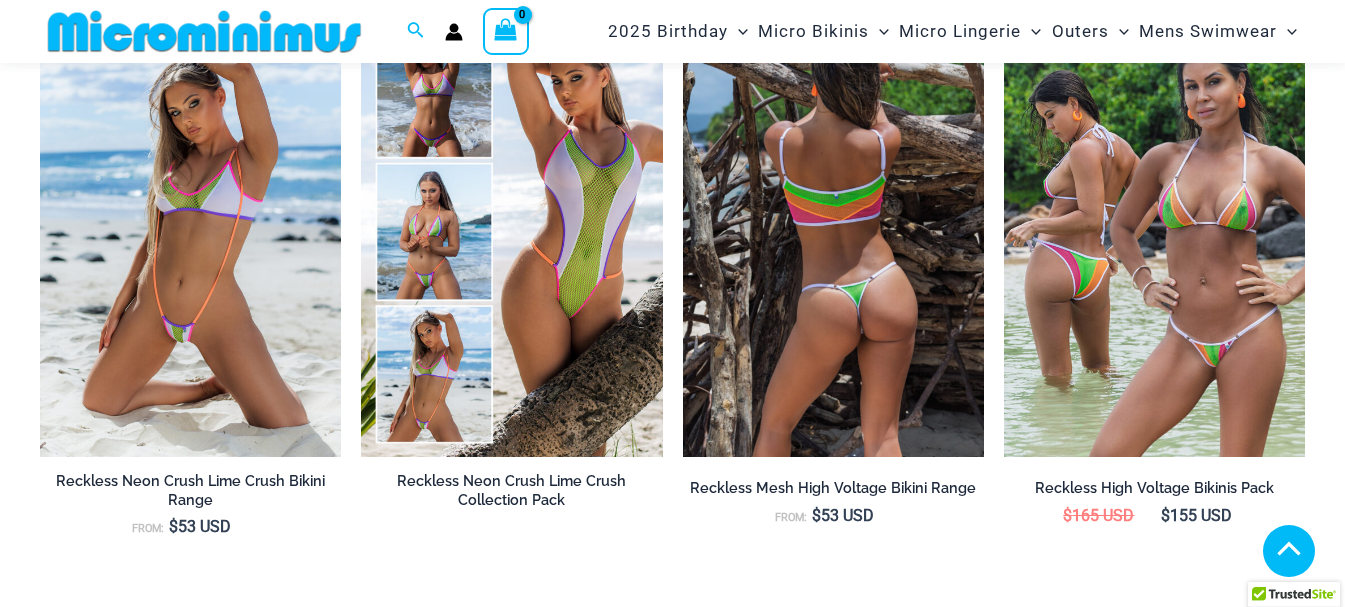 click at bounding box center (833, 232) 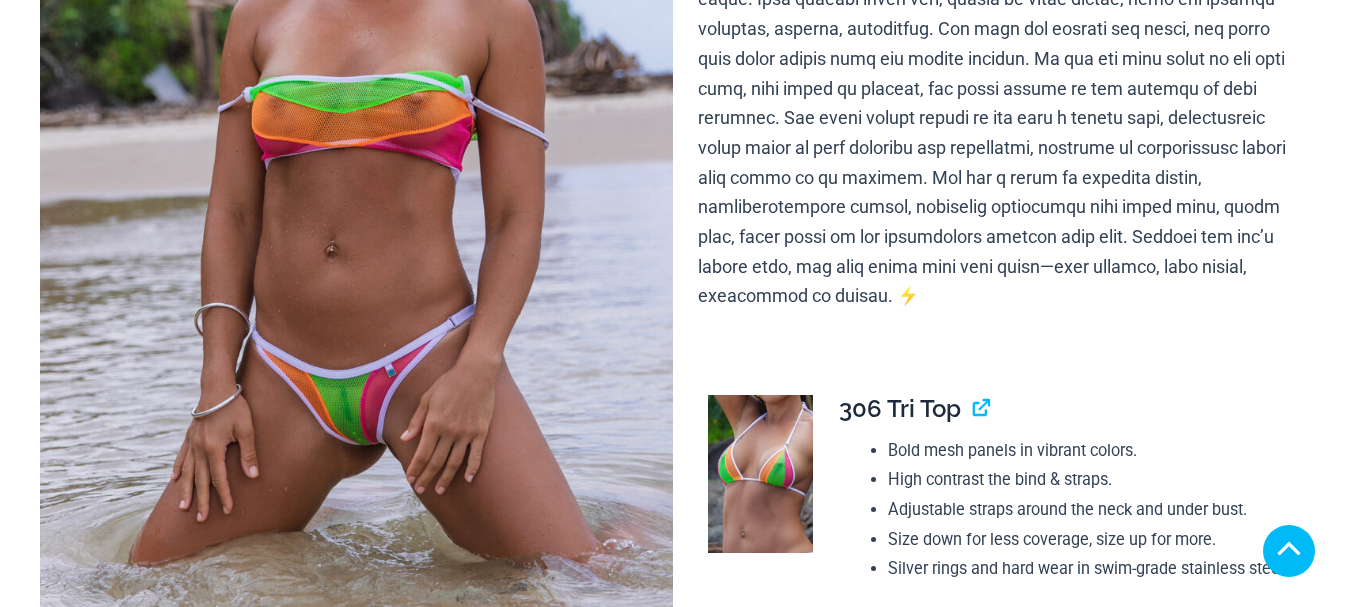 scroll, scrollTop: 500, scrollLeft: 0, axis: vertical 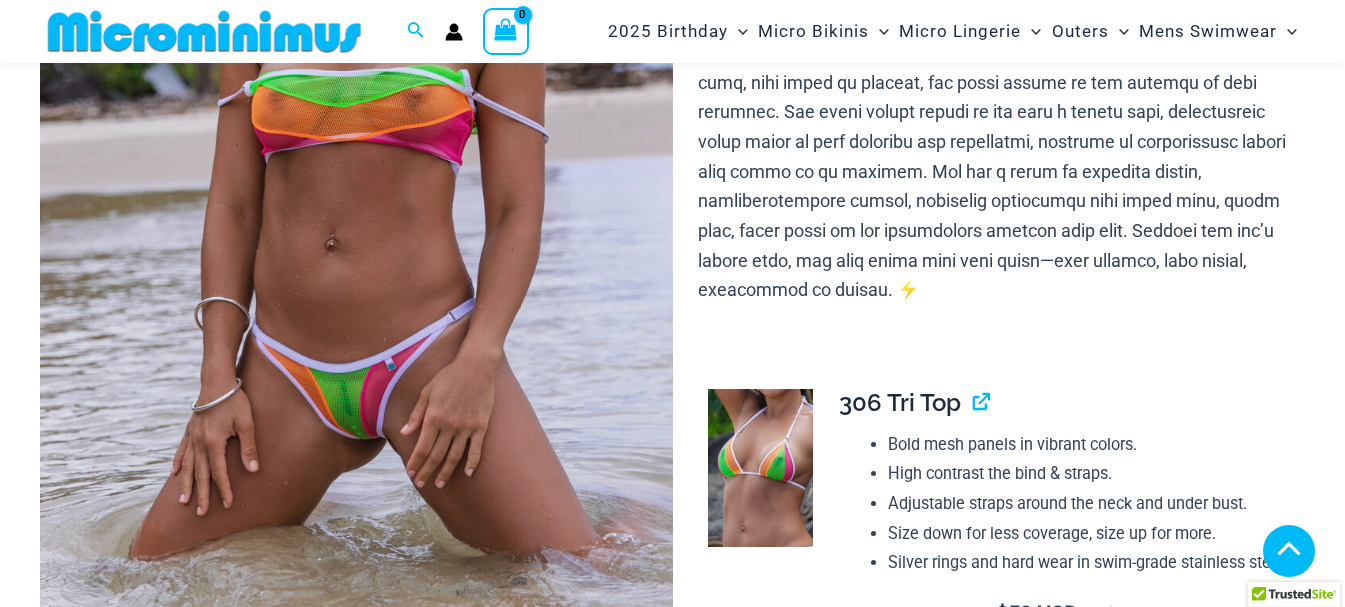click at bounding box center [356, 174] 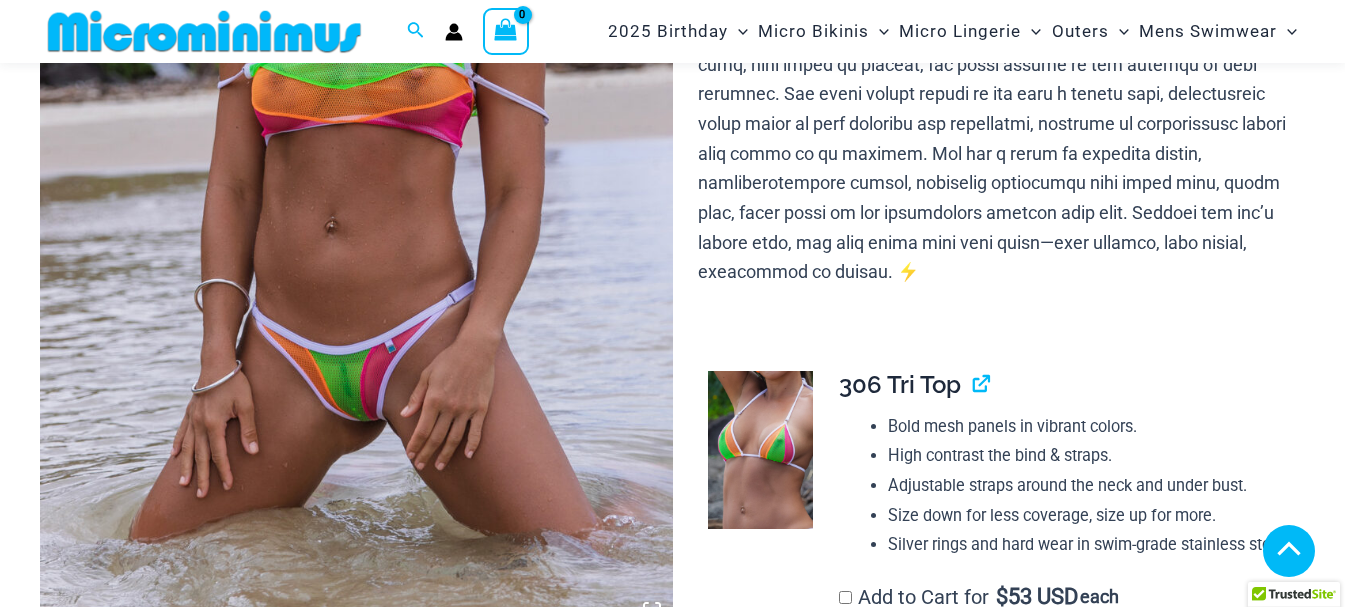 scroll, scrollTop: 1717, scrollLeft: 0, axis: vertical 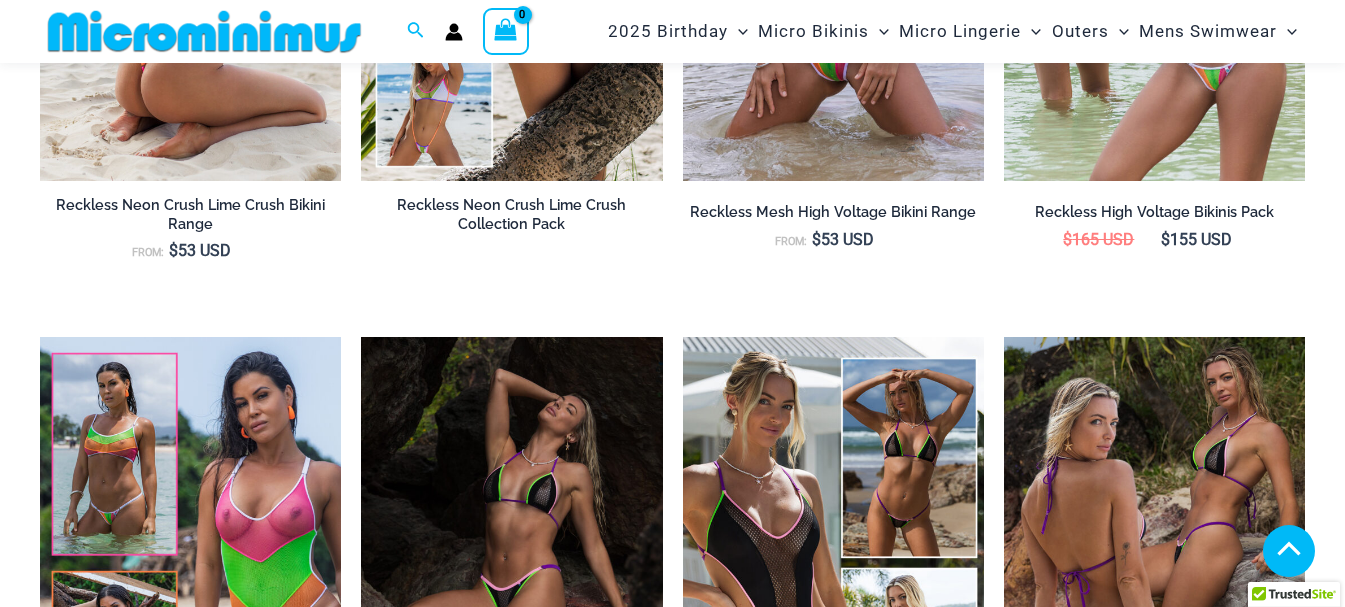 click at bounding box center [190, -44] 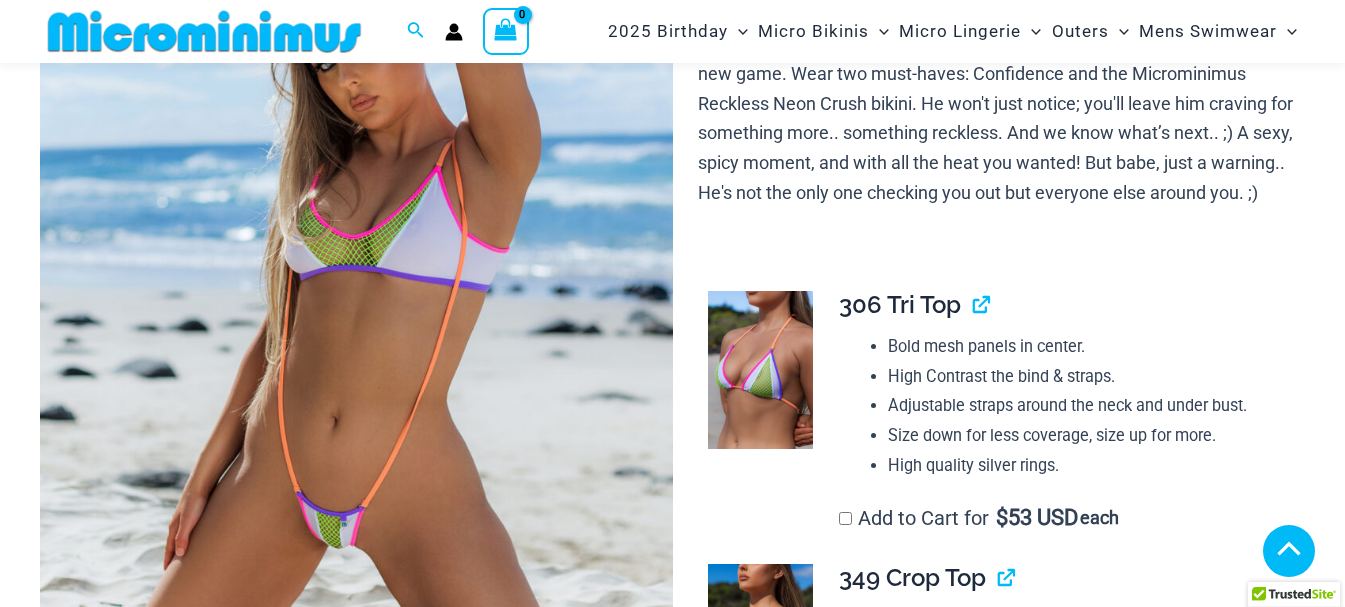 scroll, scrollTop: 682, scrollLeft: 0, axis: vertical 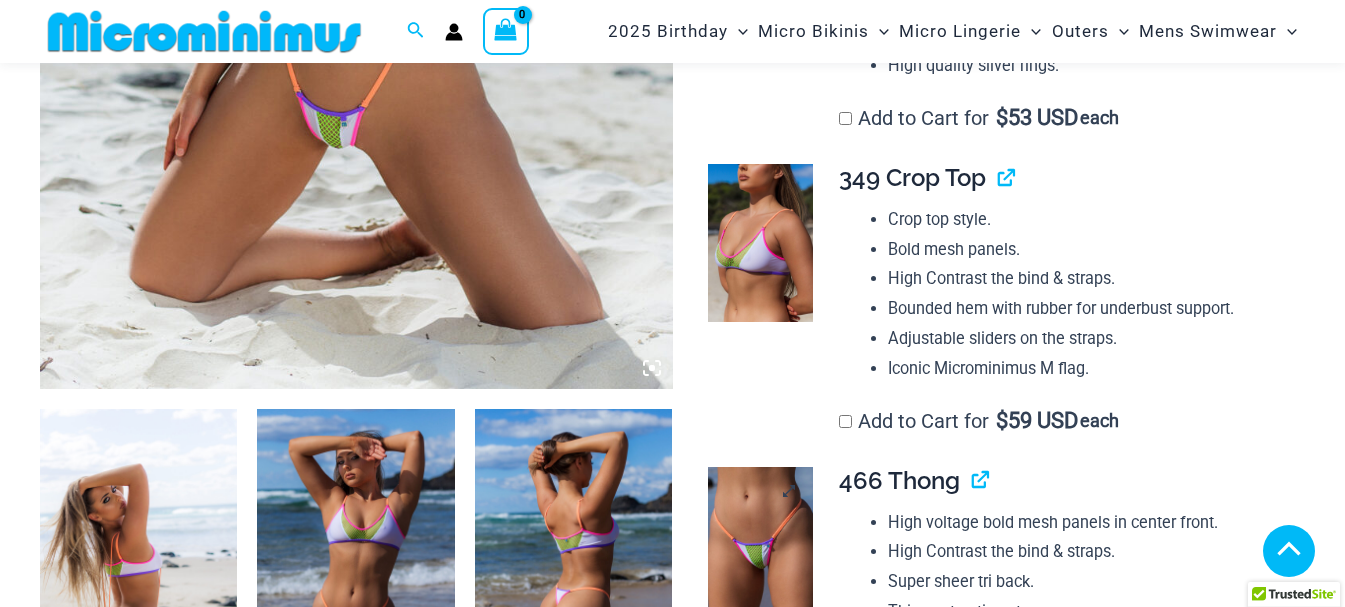 click at bounding box center [760, 546] 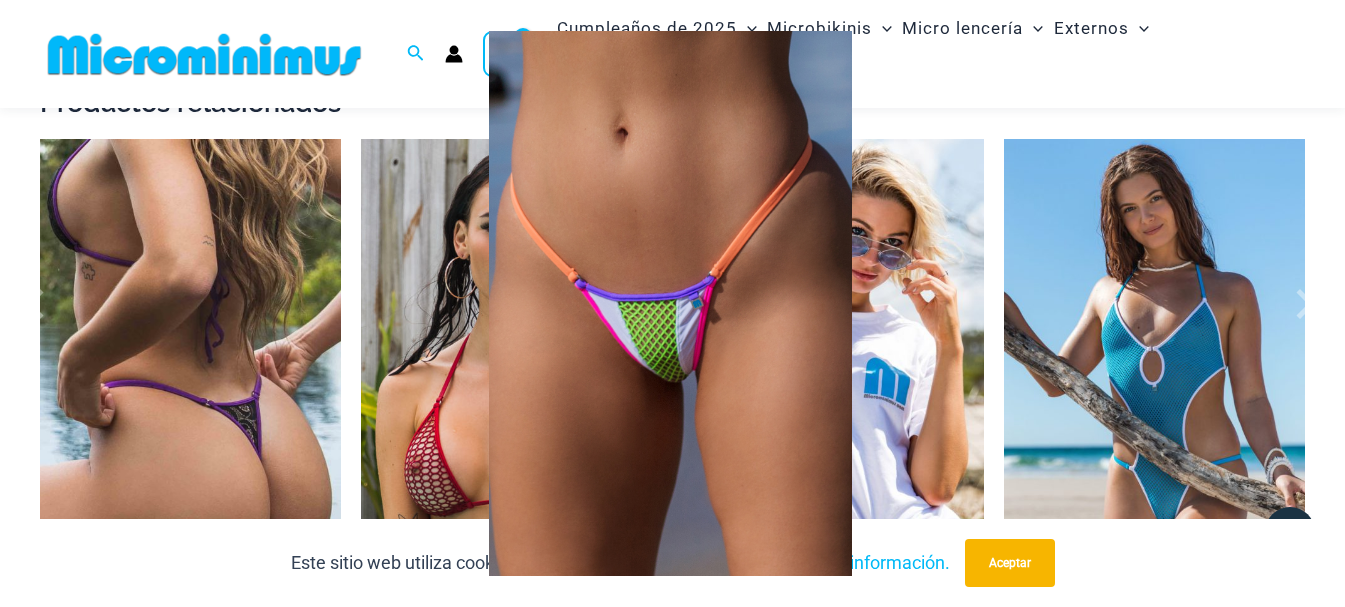 scroll, scrollTop: 4631, scrollLeft: 0, axis: vertical 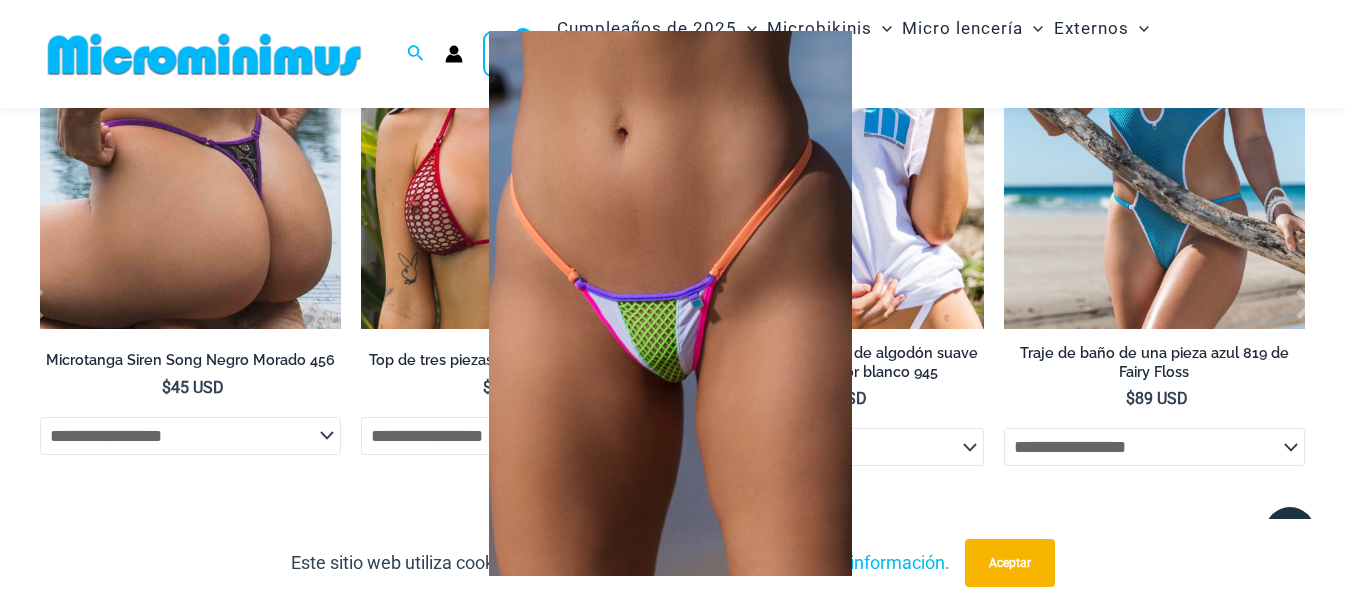 click at bounding box center (672, 303) 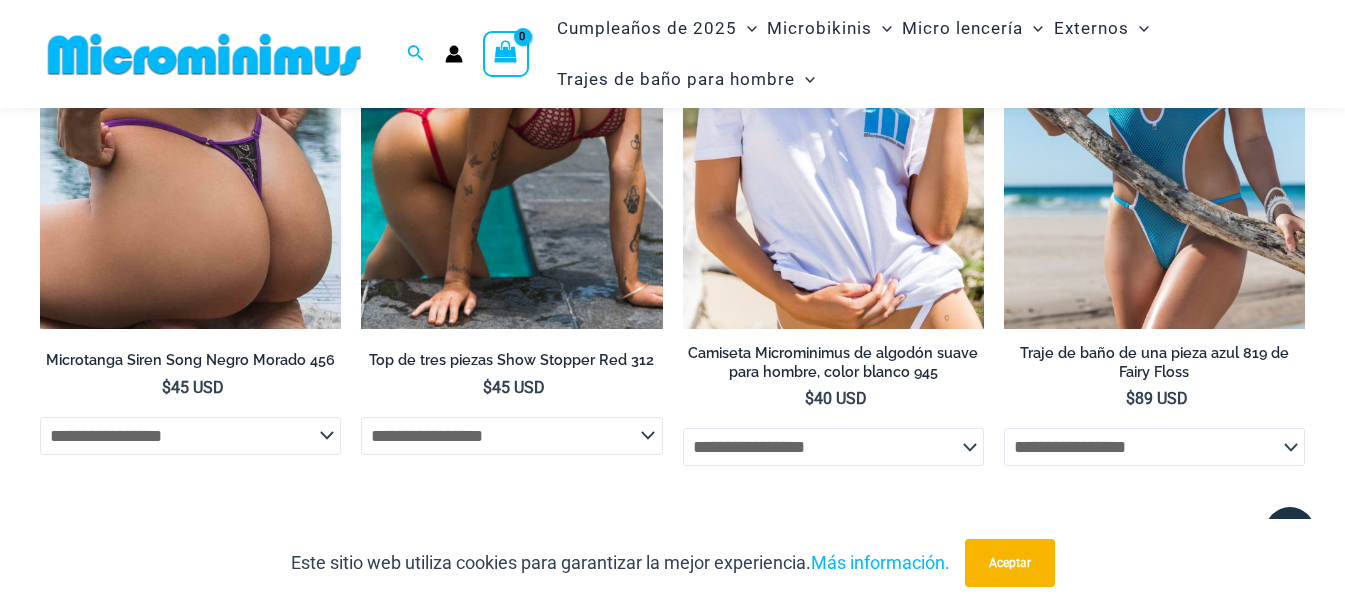 scroll, scrollTop: 4431, scrollLeft: 0, axis: vertical 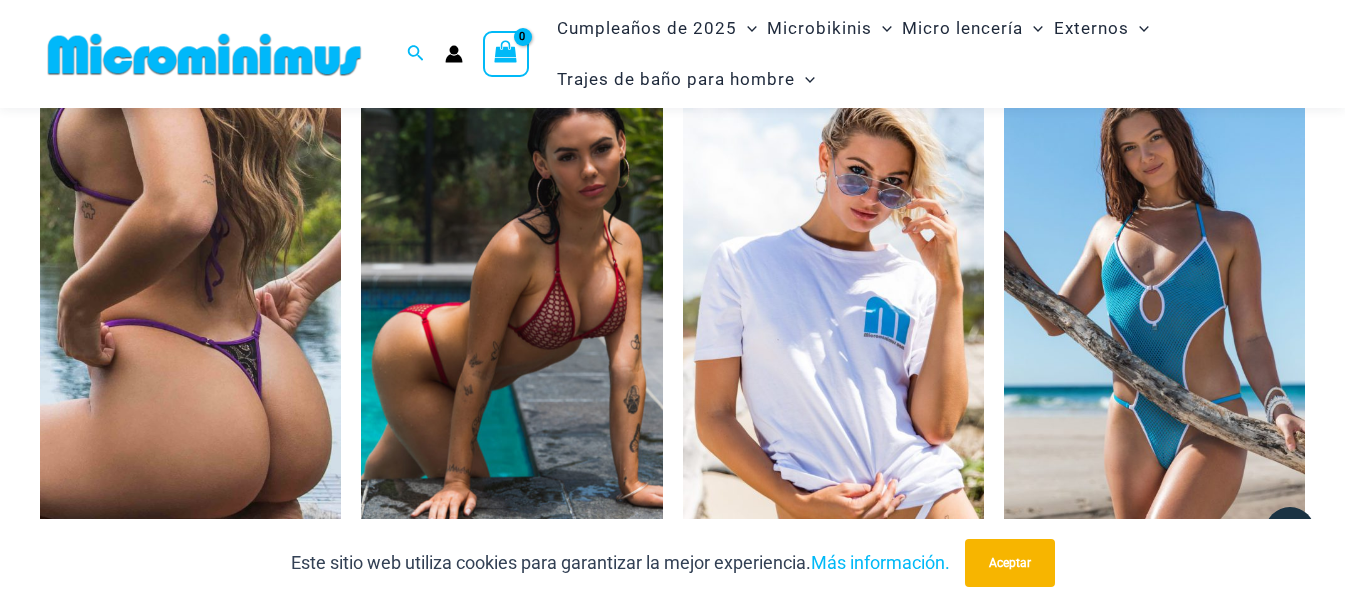 click at bounding box center [511, 304] 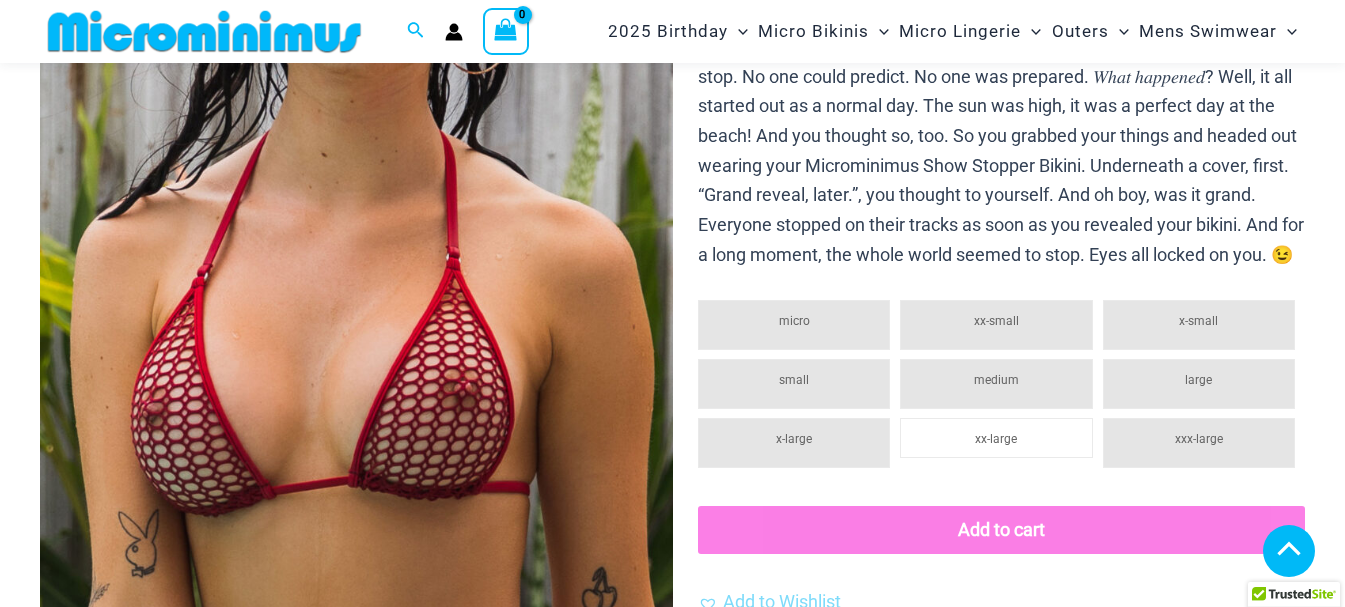 scroll, scrollTop: 1282, scrollLeft: 0, axis: vertical 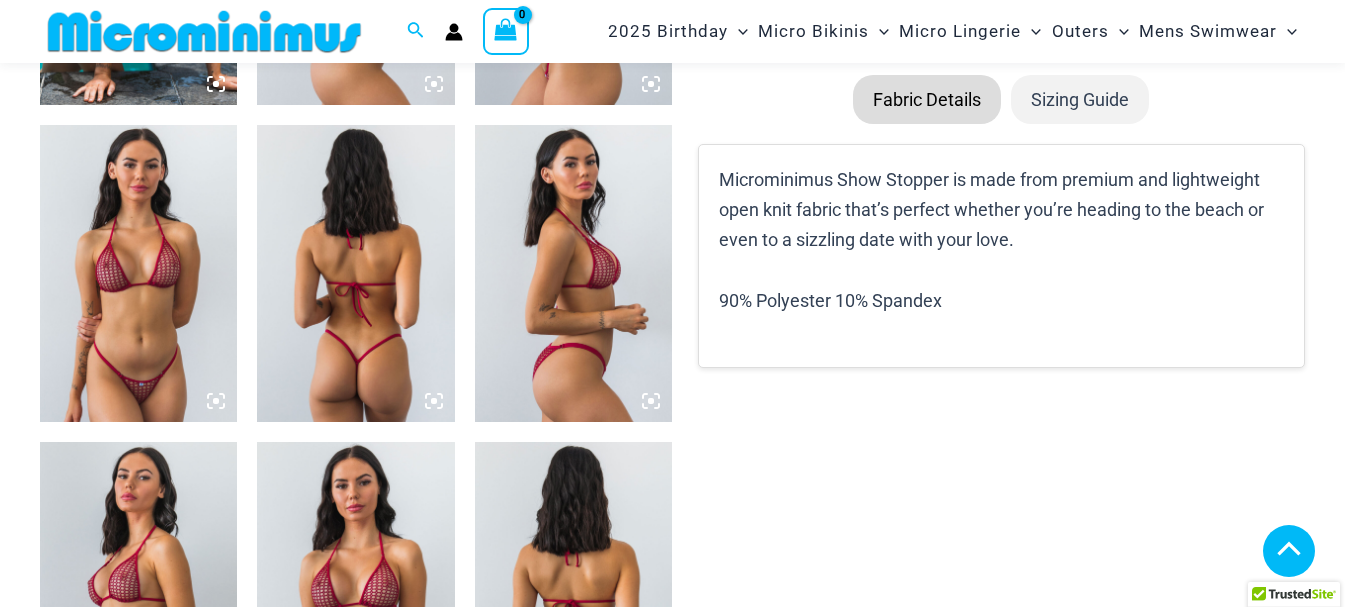 click at bounding box center [355, 590] 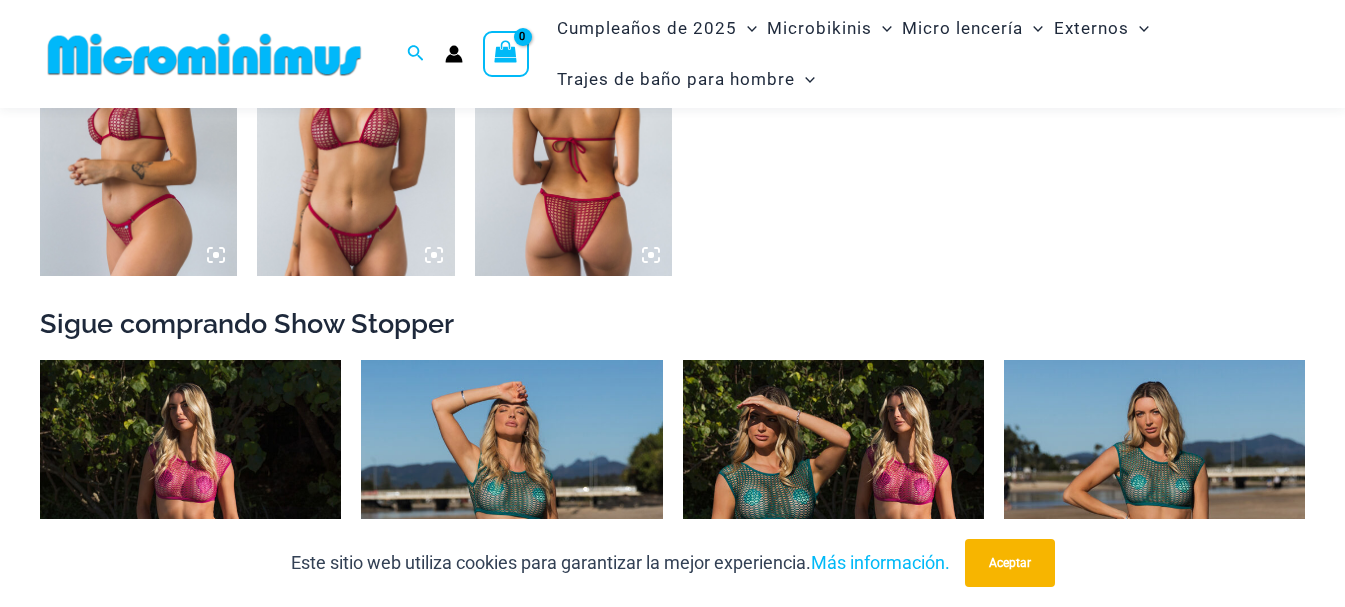 scroll, scrollTop: 1712, scrollLeft: 0, axis: vertical 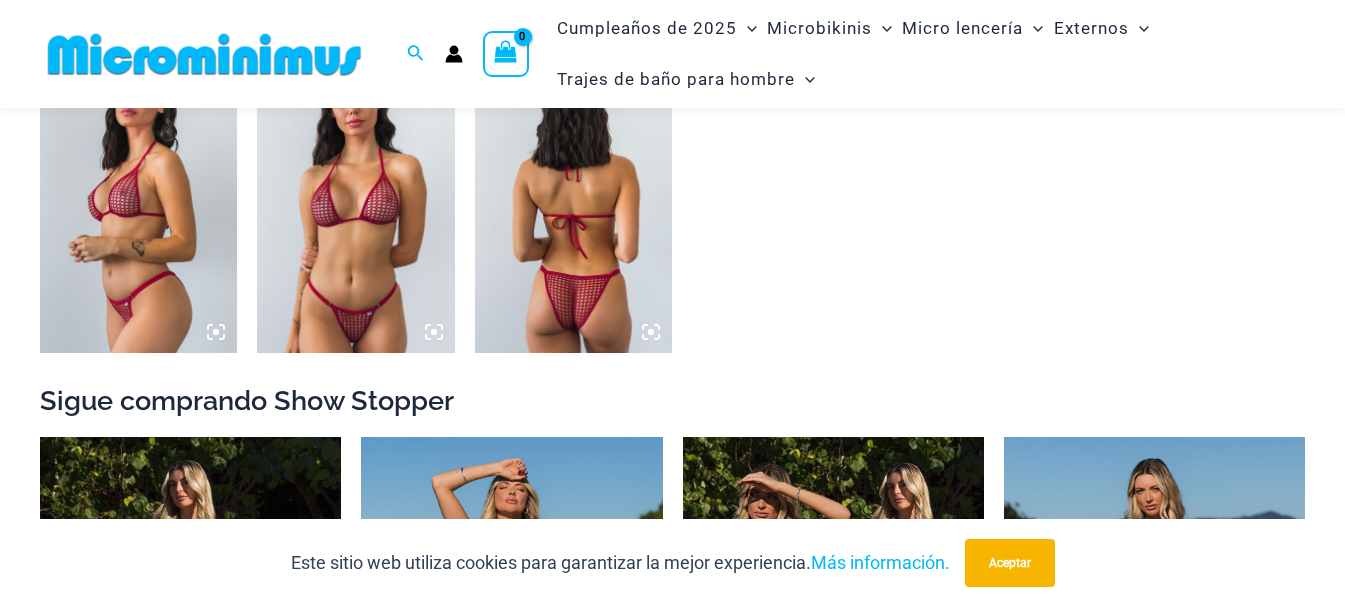 click at bounding box center [355, 205] 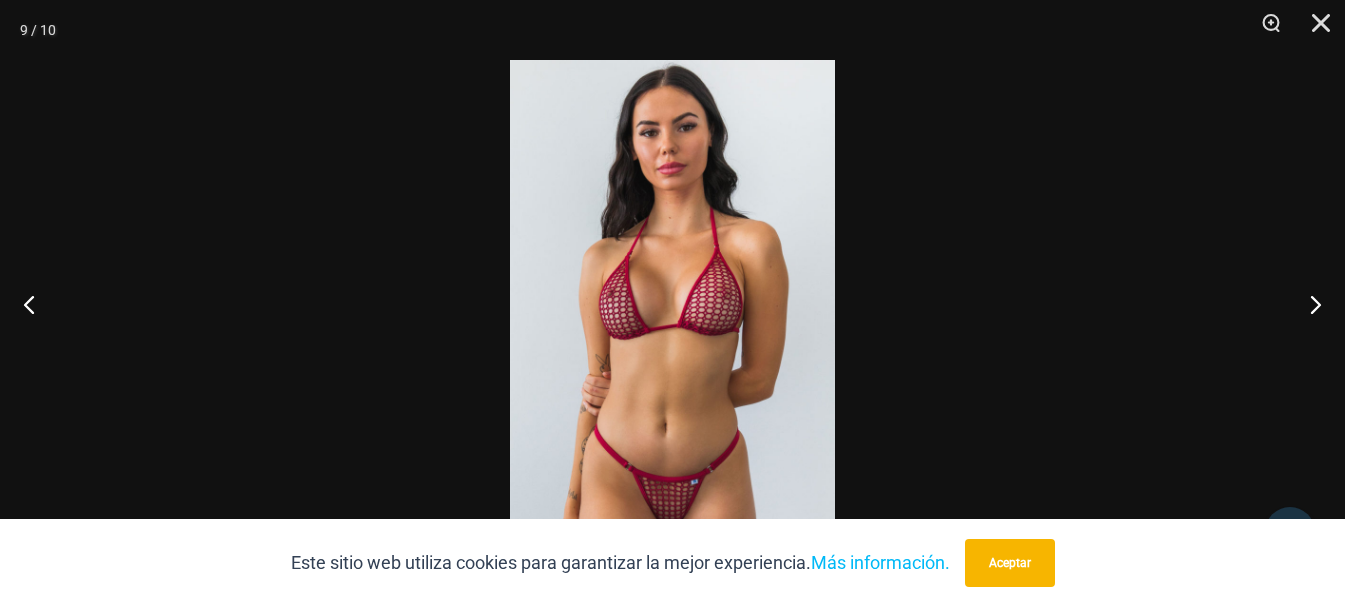 click at bounding box center (672, 303) 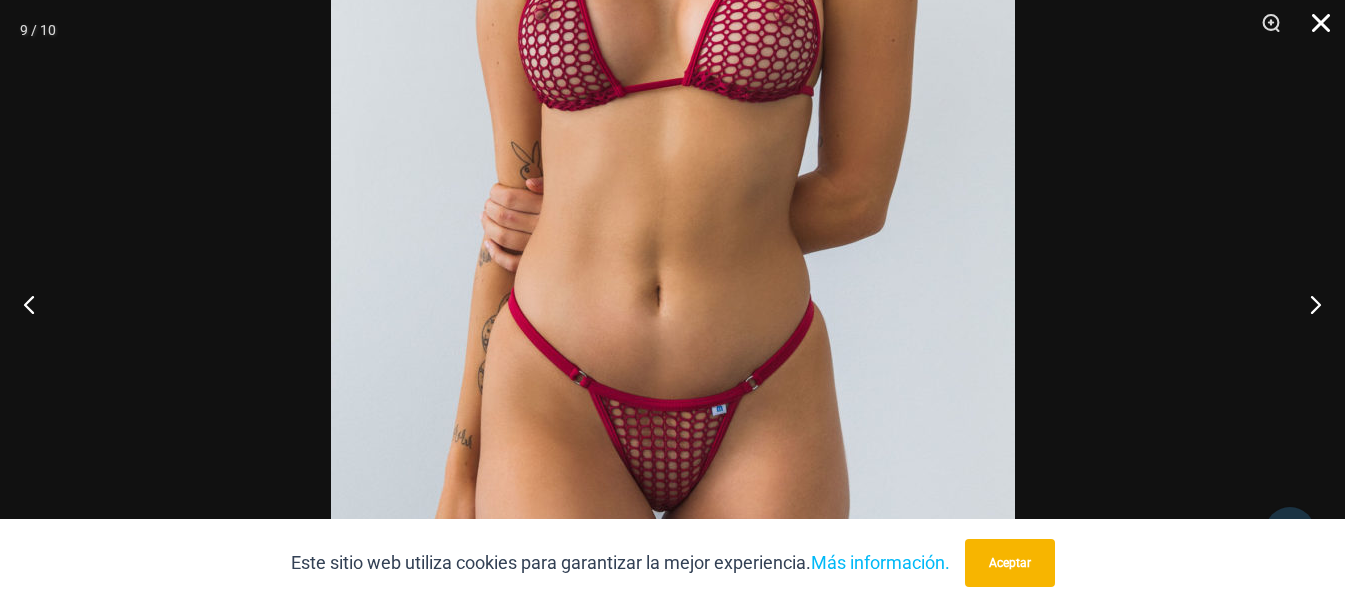 click at bounding box center [1314, 30] 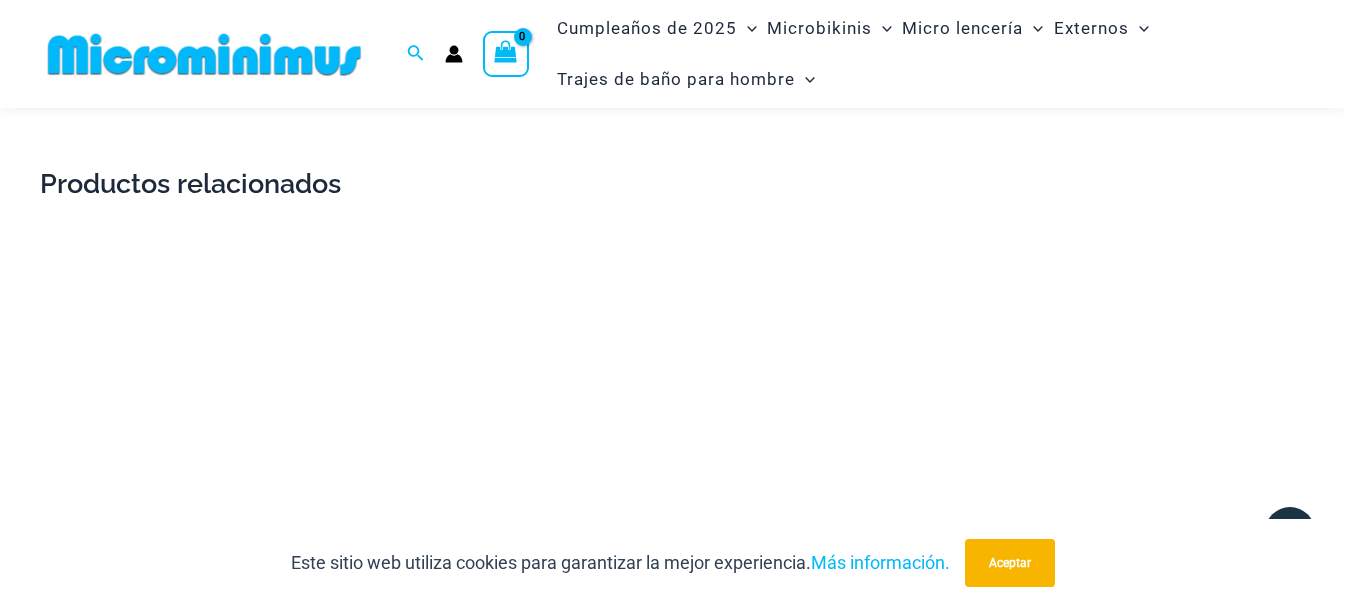 scroll, scrollTop: 3412, scrollLeft: 0, axis: vertical 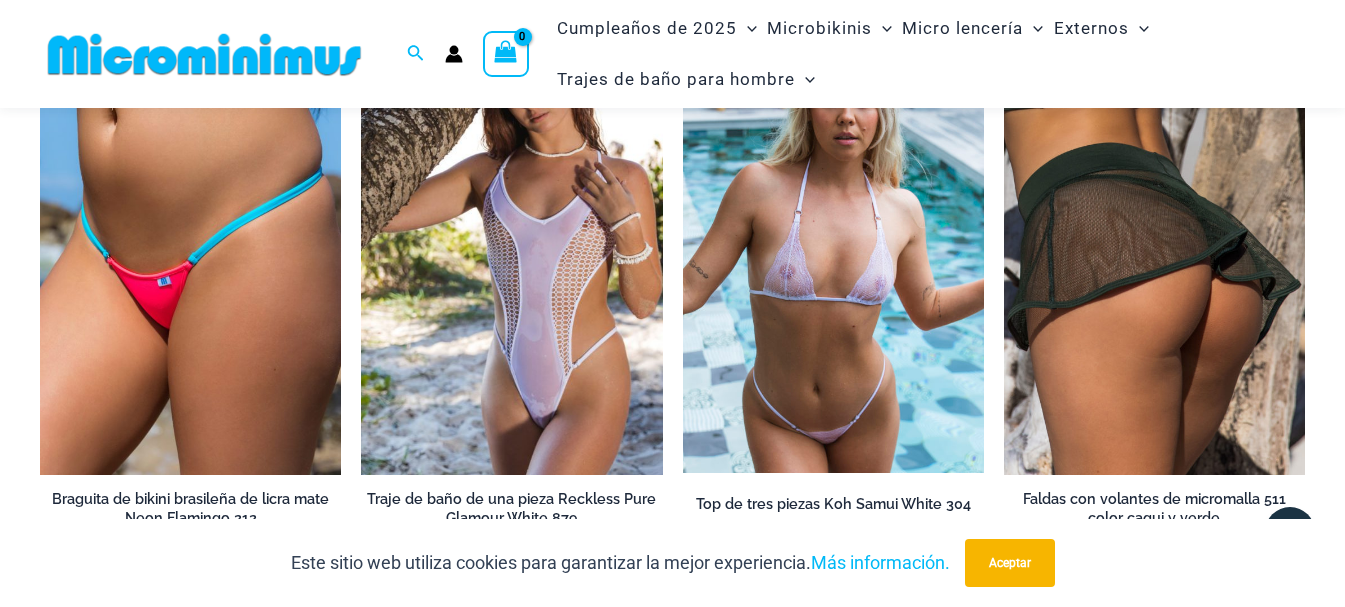 click at bounding box center [833, 249] 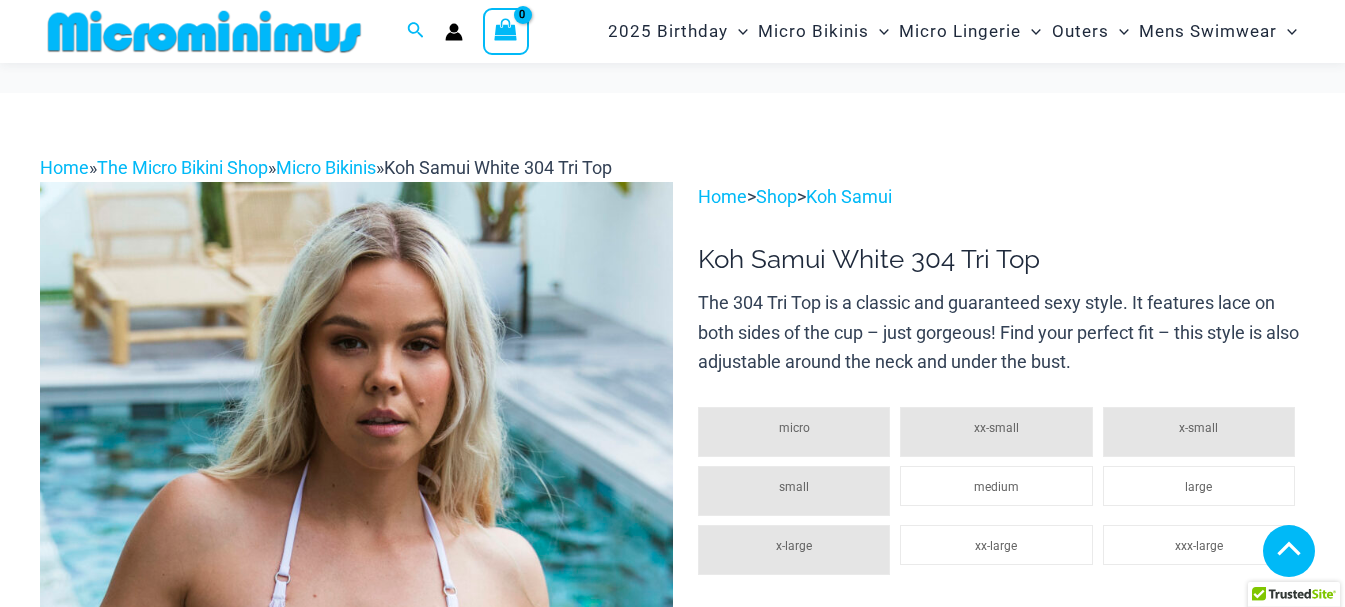 scroll, scrollTop: 1083, scrollLeft: 0, axis: vertical 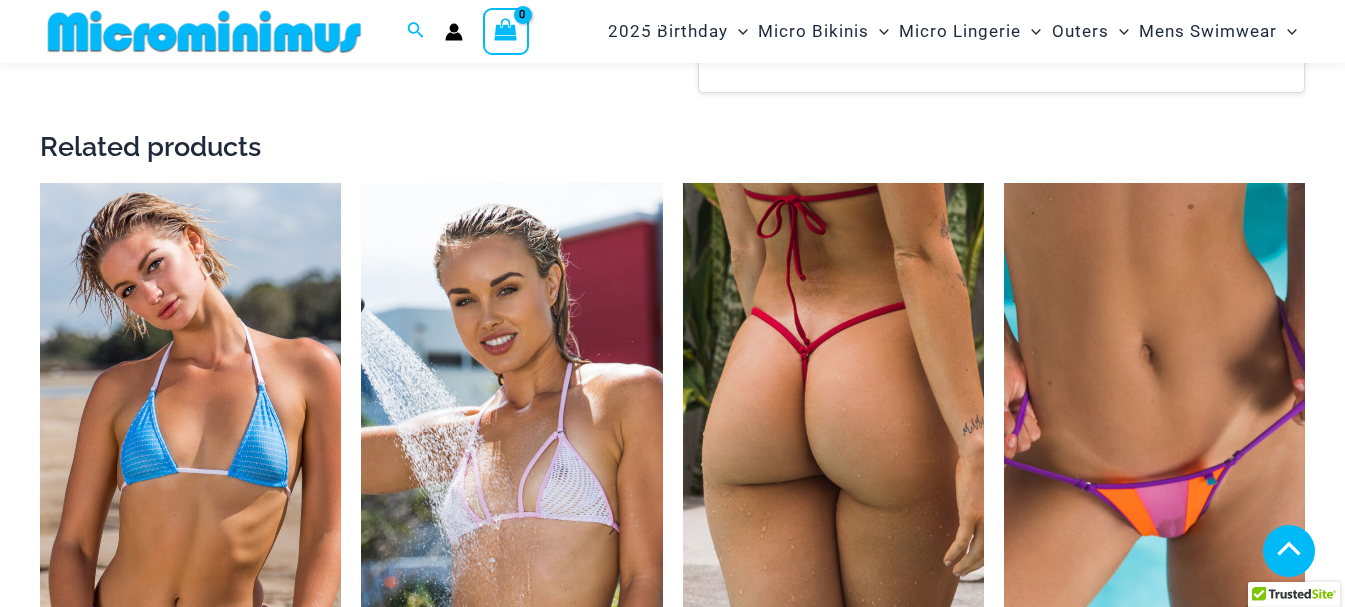 click at bounding box center (356, -430) 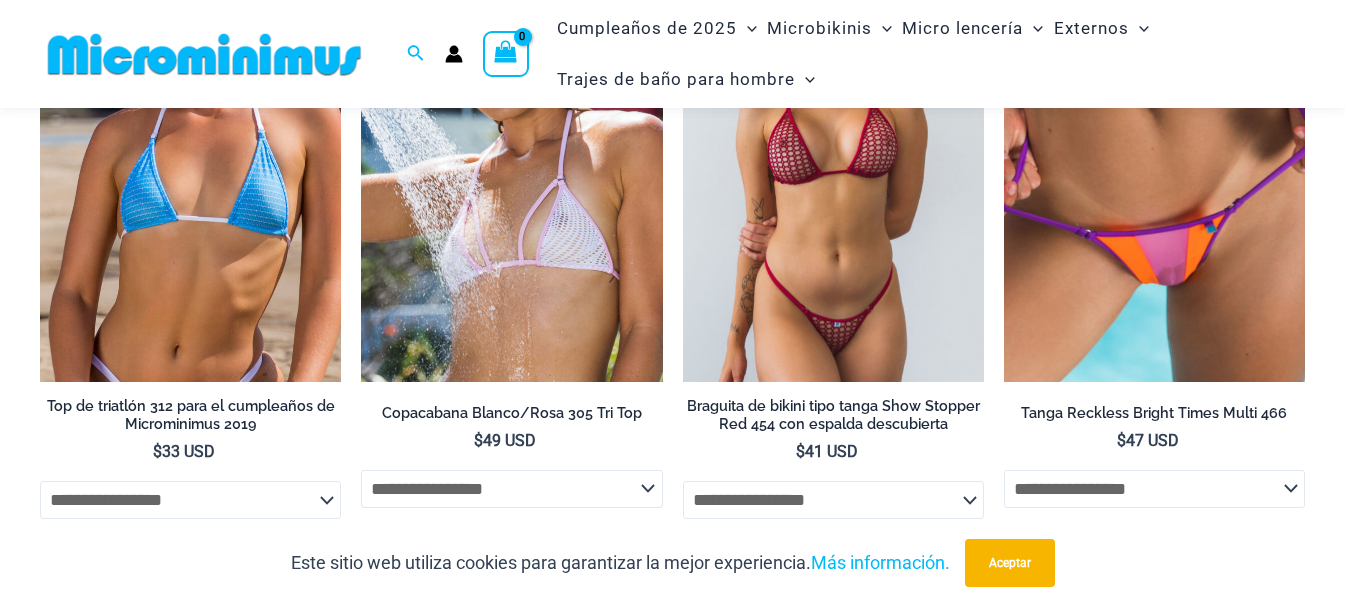 scroll, scrollTop: 1429, scrollLeft: 0, axis: vertical 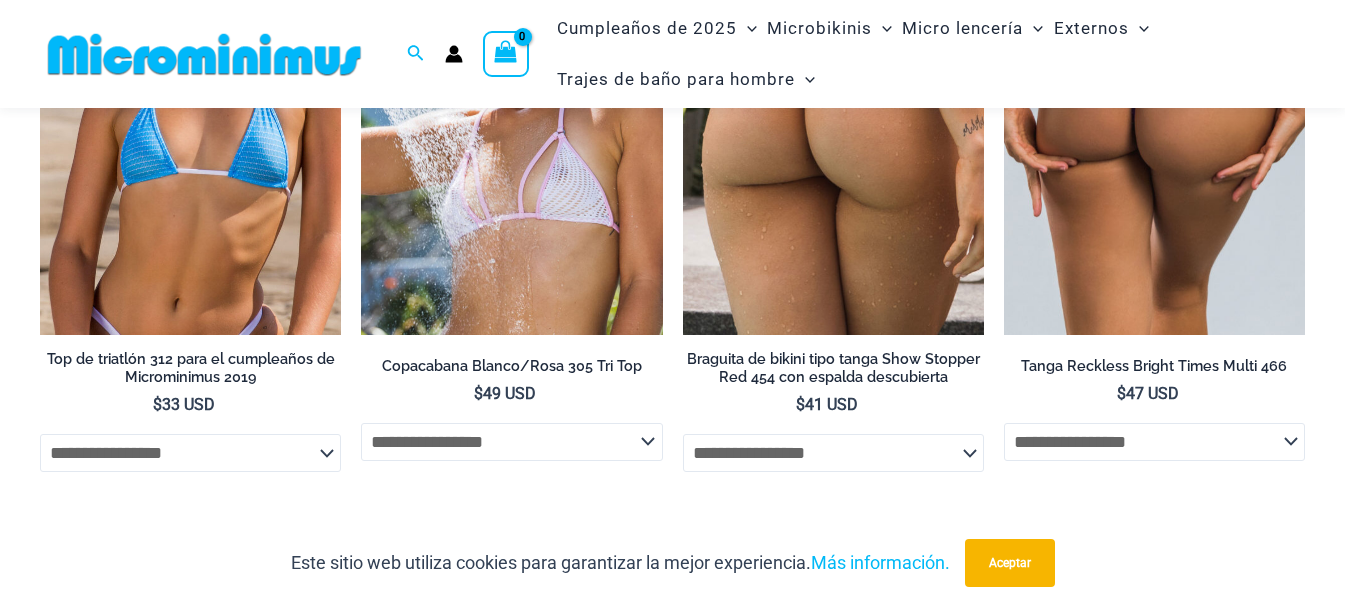 click at bounding box center [1154, 109] 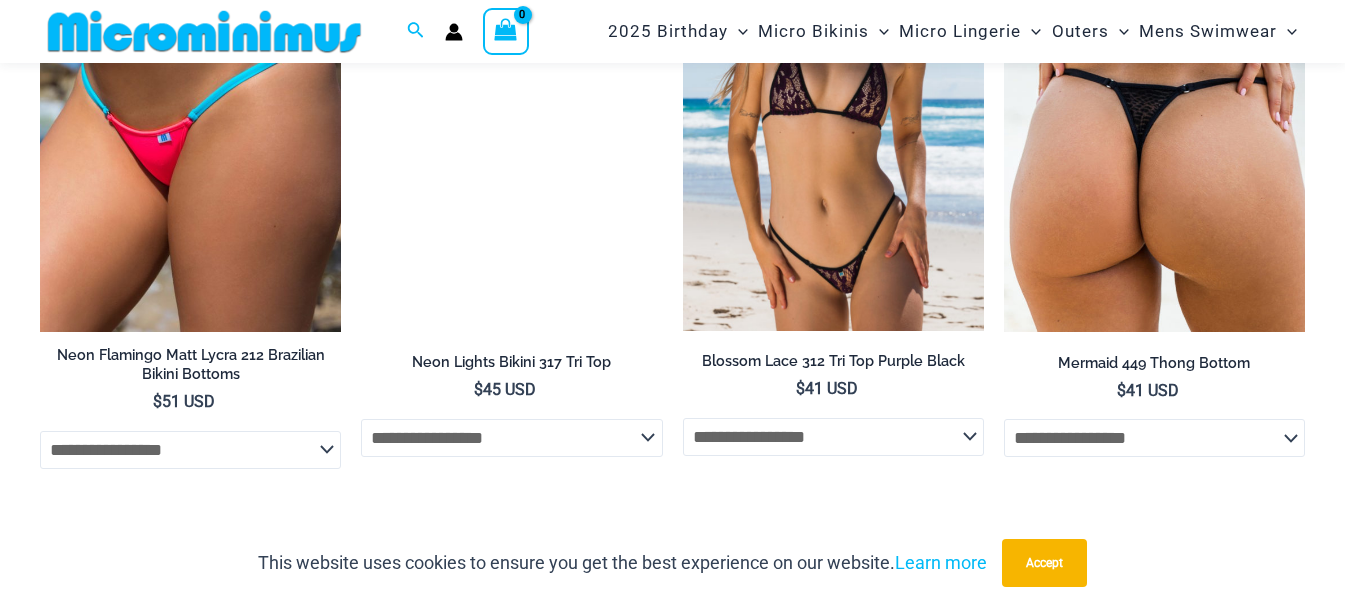 scroll, scrollTop: 4837, scrollLeft: 0, axis: vertical 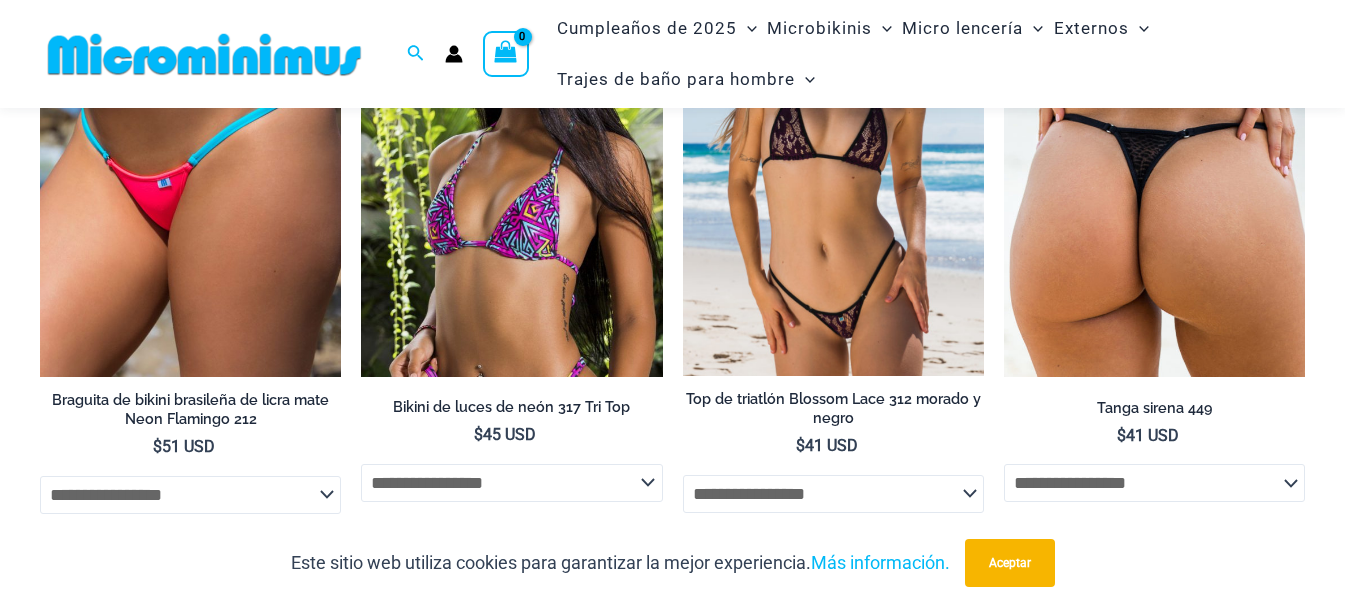 click at bounding box center (833, 150) 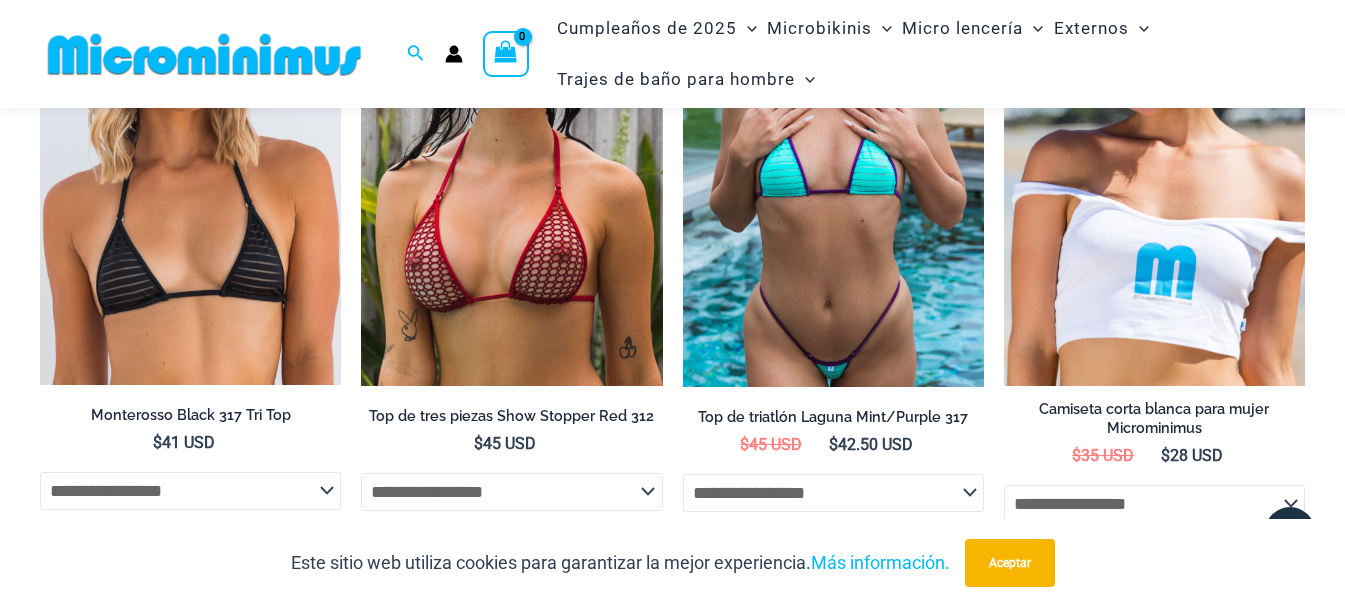 scroll, scrollTop: 3580, scrollLeft: 0, axis: vertical 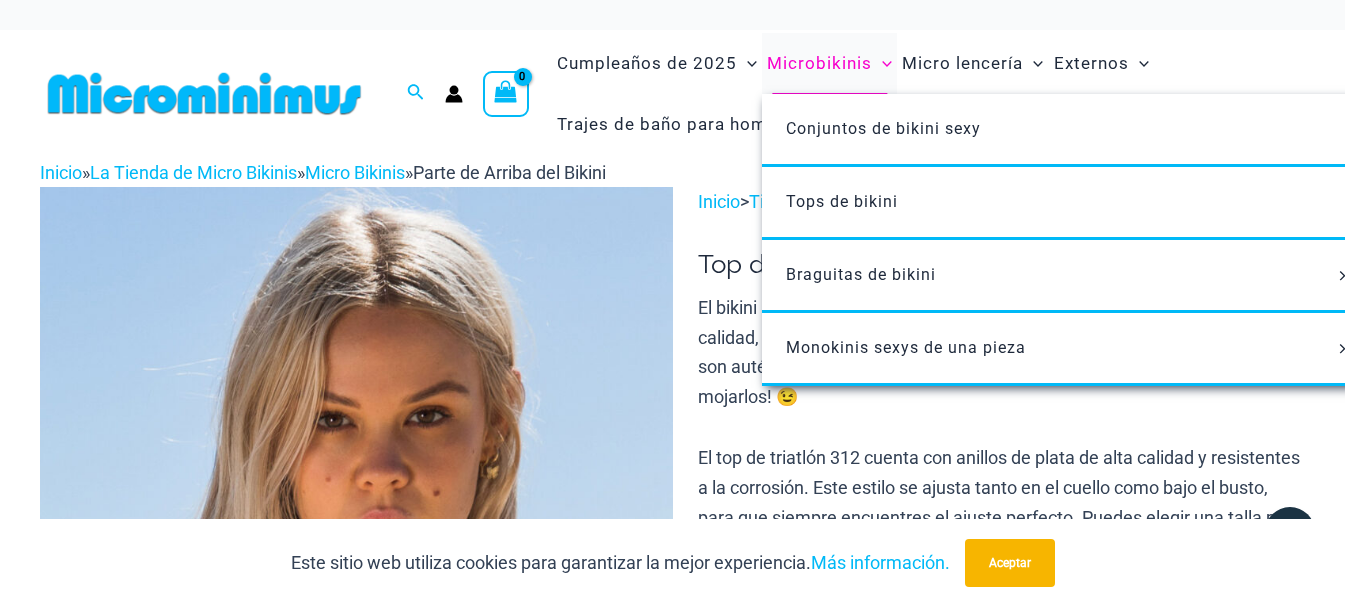 click on "Microbikinis" at bounding box center (819, 63) 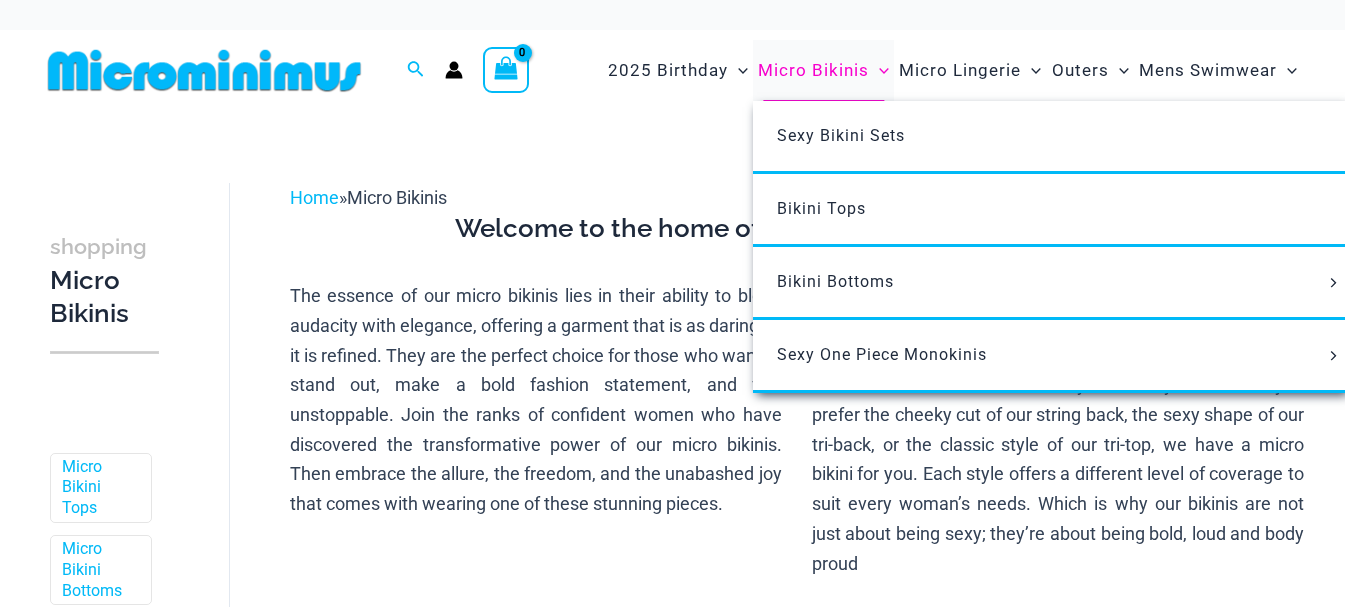 scroll, scrollTop: 0, scrollLeft: 0, axis: both 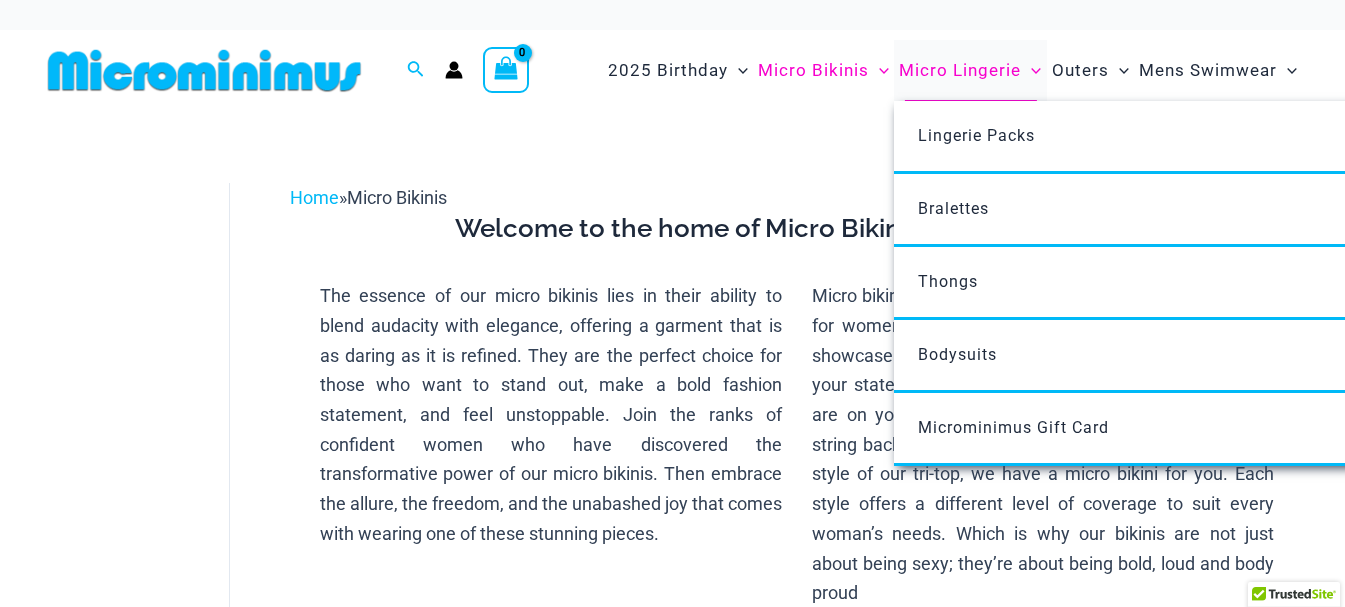 click on "Micro Lingerie" at bounding box center (960, 70) 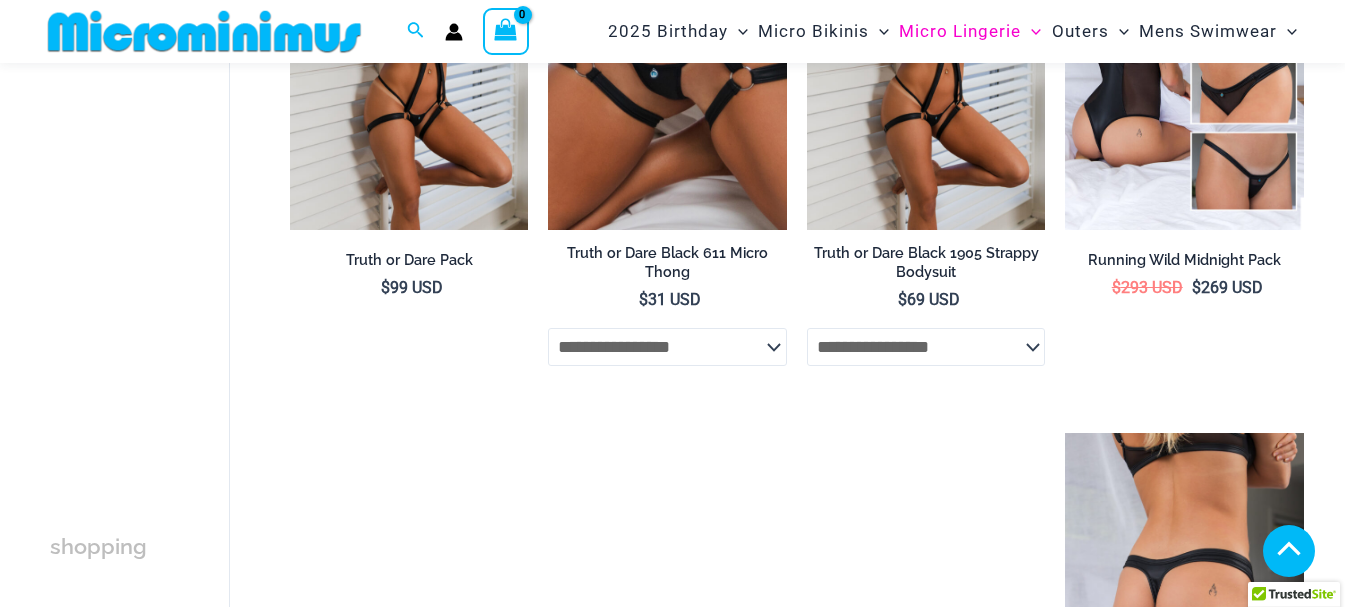 scroll, scrollTop: 1182, scrollLeft: 0, axis: vertical 